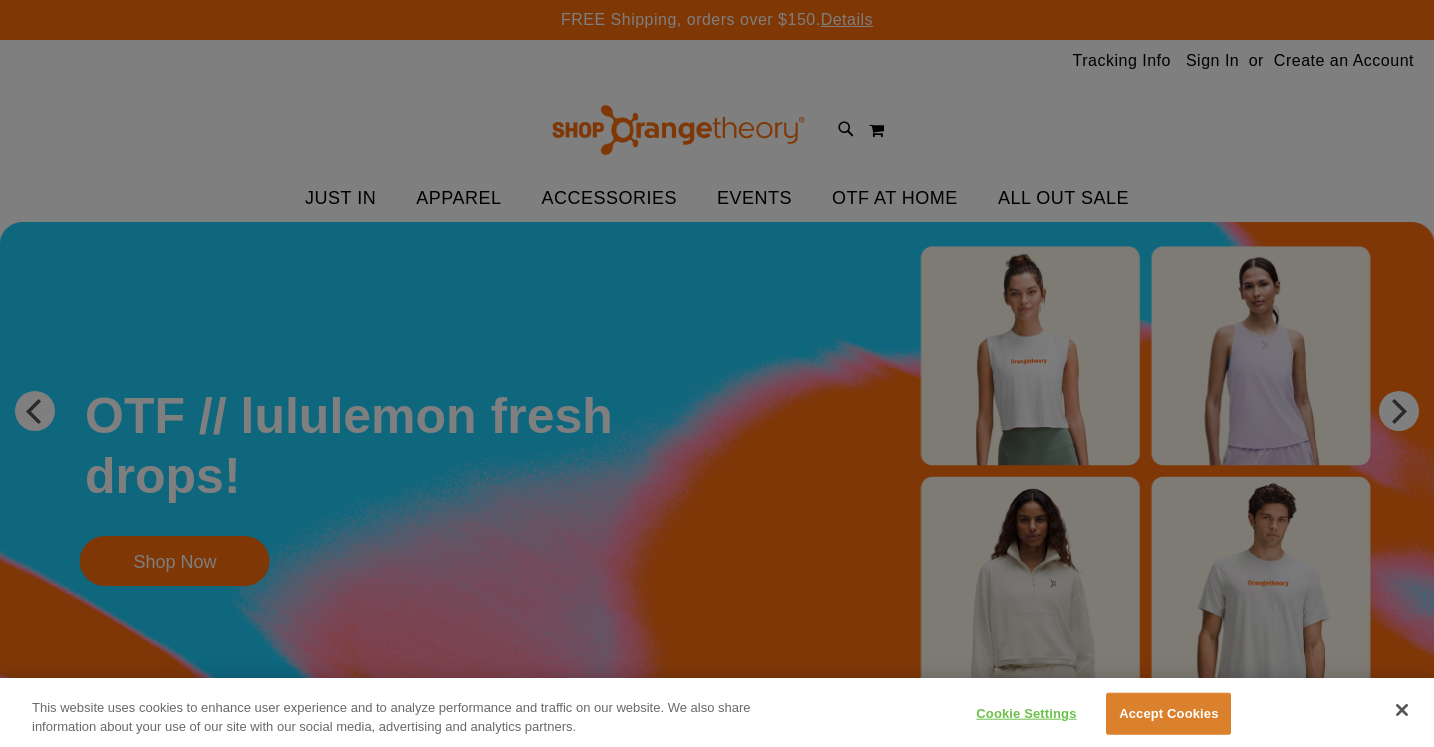 scroll, scrollTop: 0, scrollLeft: 0, axis: both 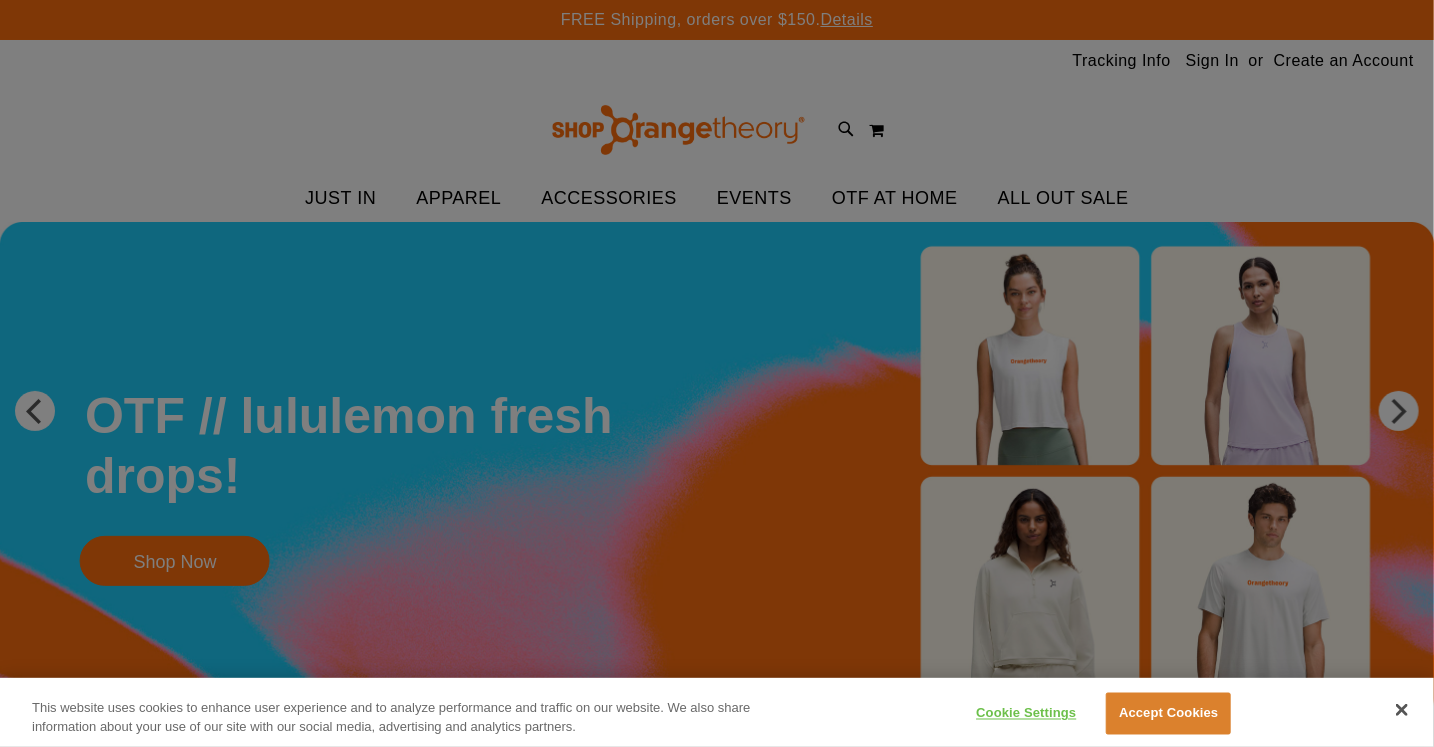 type on "**********" 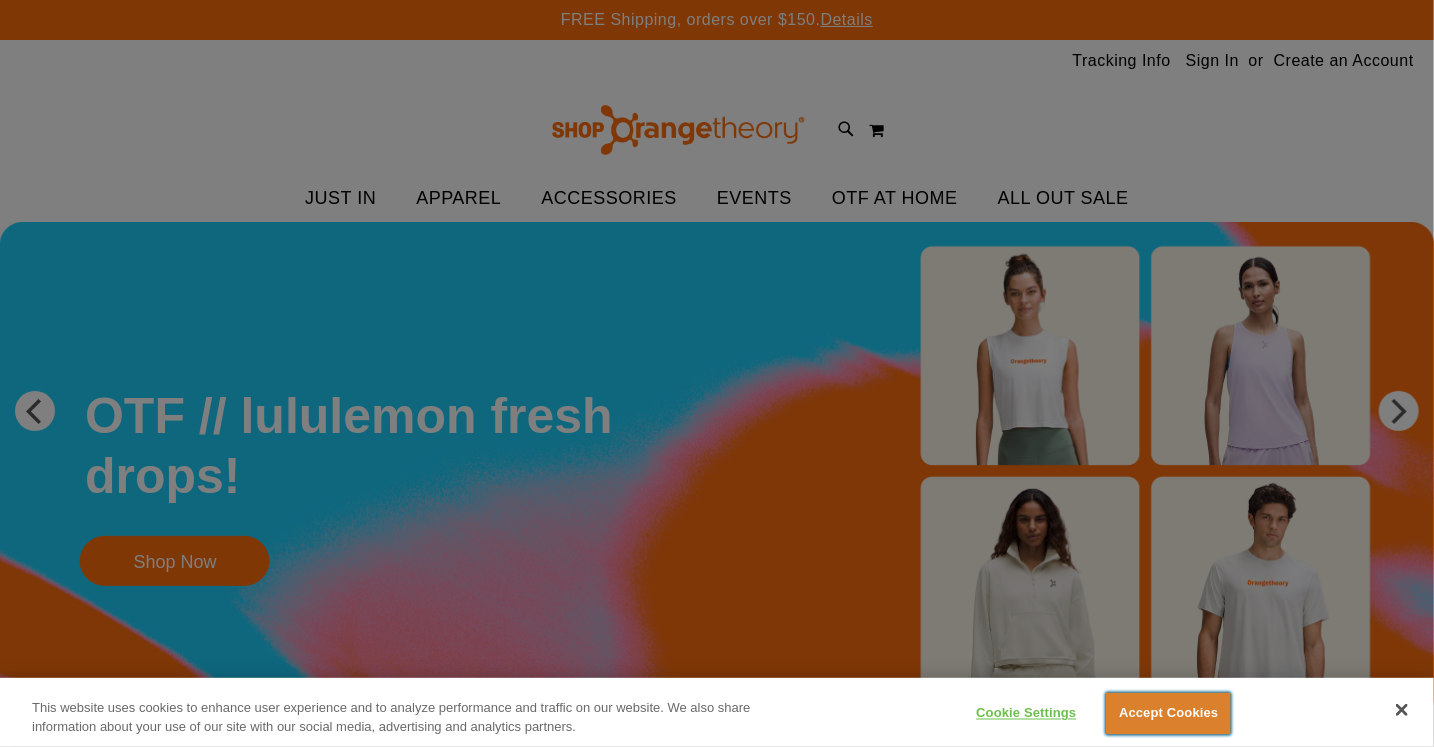 click on "Accept Cookies" at bounding box center [1168, 714] 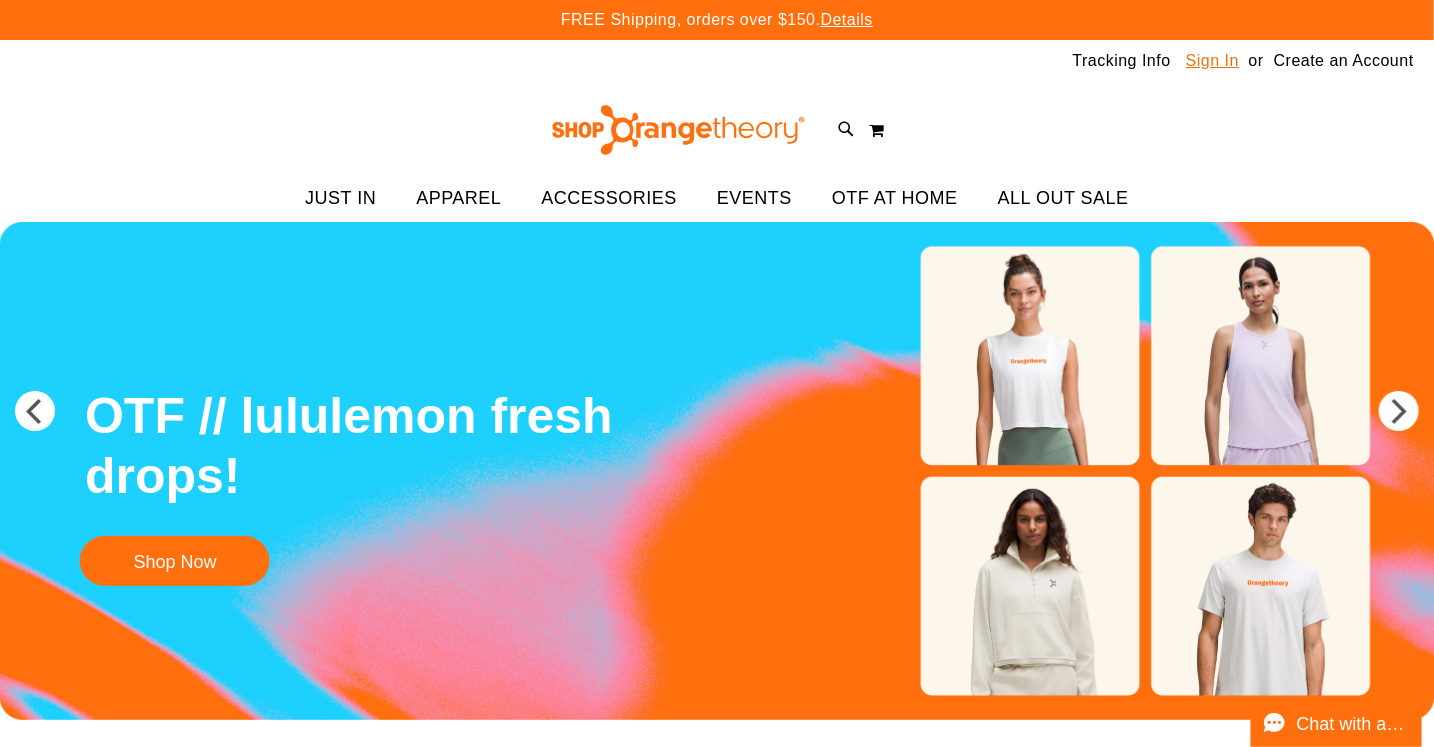 click on "Sign In" at bounding box center (1212, 61) 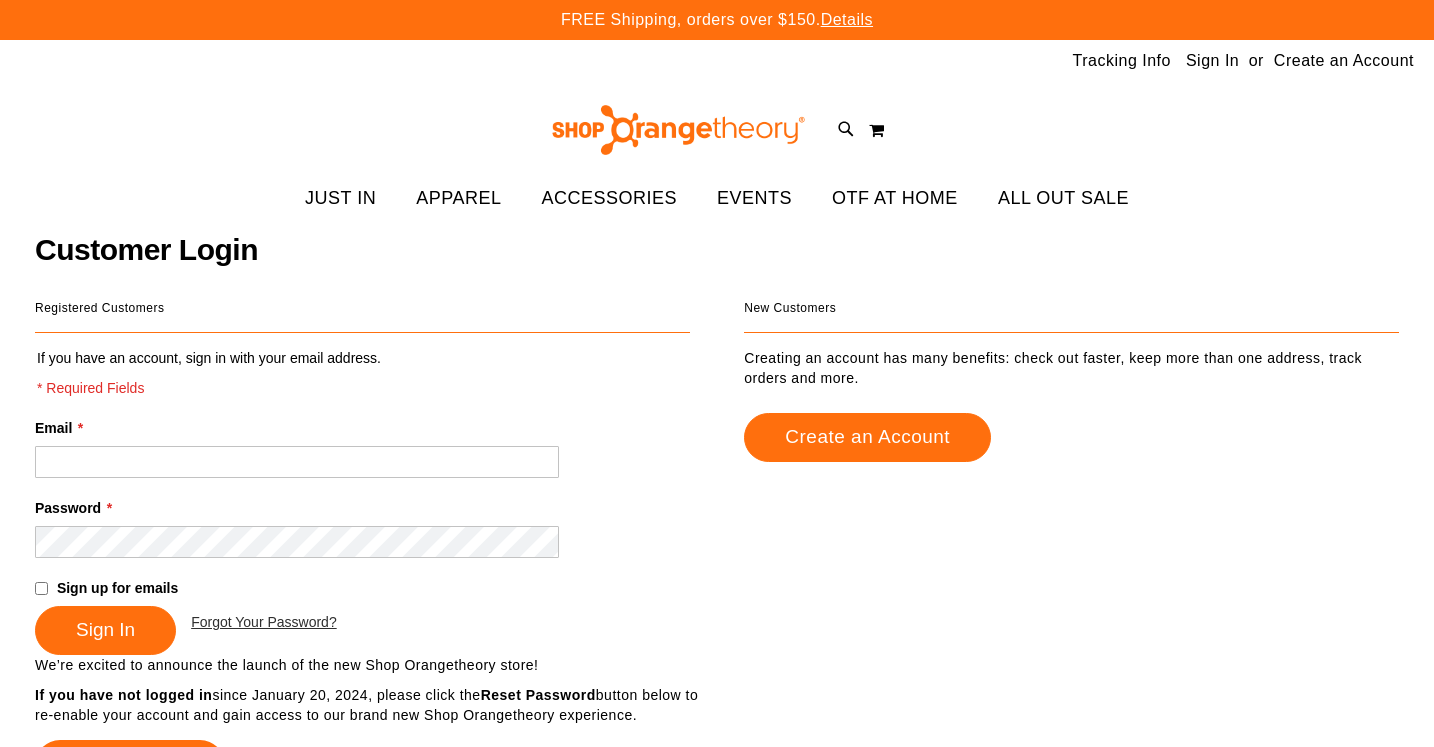 scroll, scrollTop: 0, scrollLeft: 0, axis: both 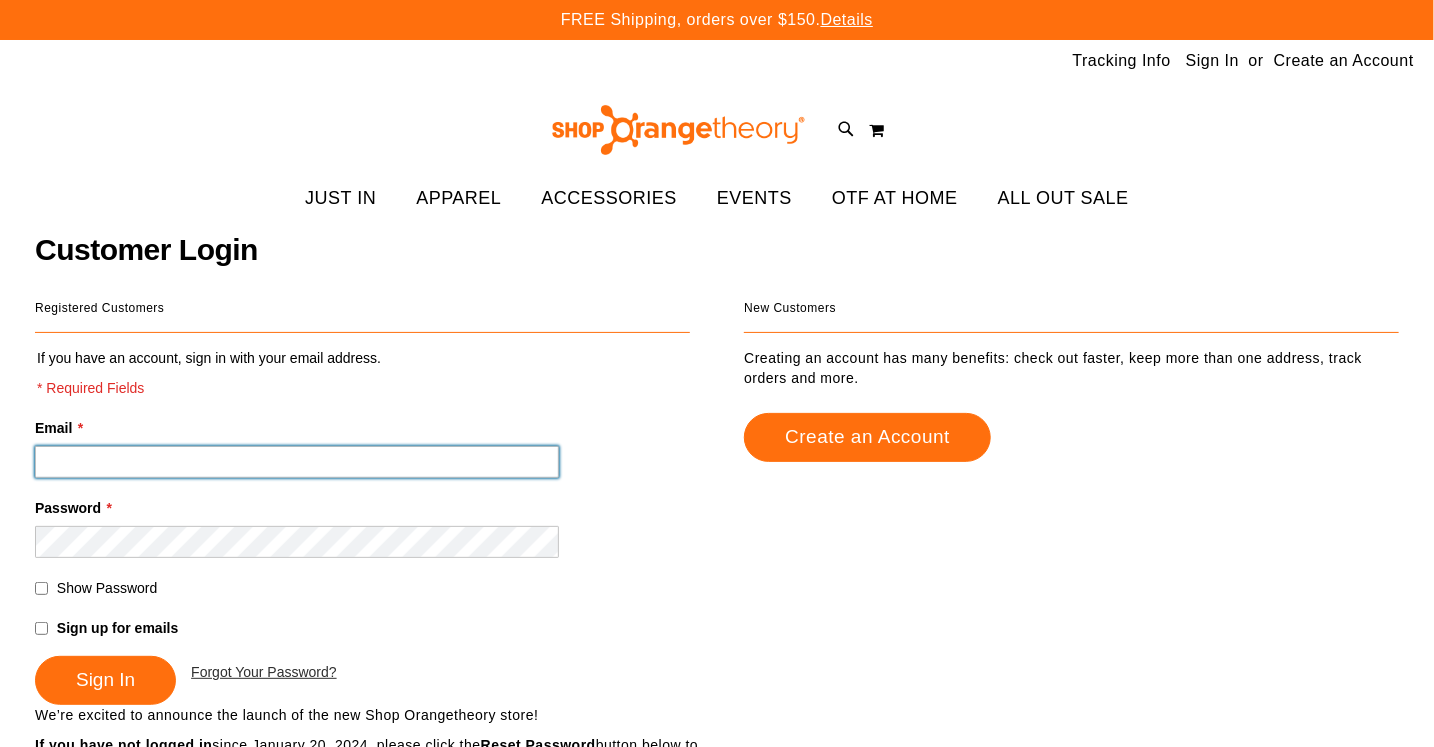 type on "**********" 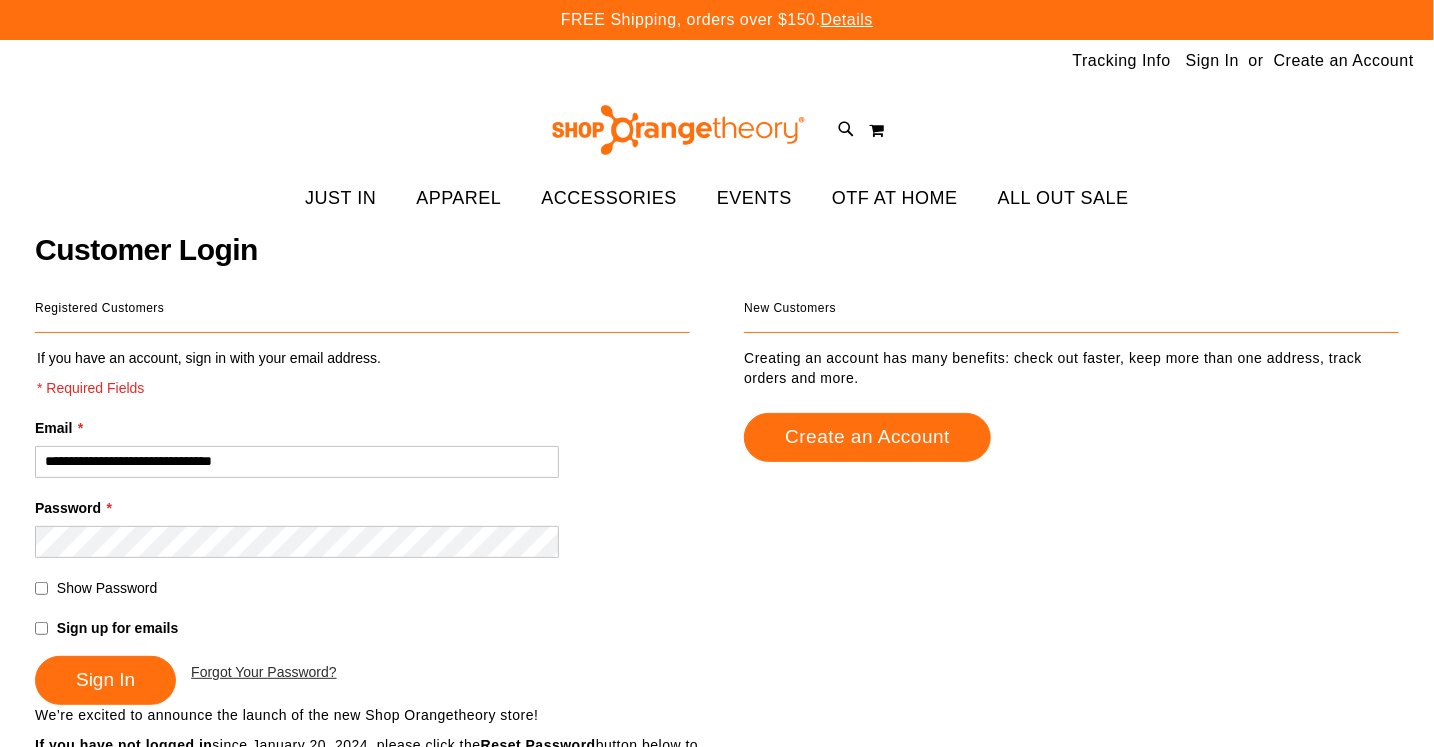 type on "**********" 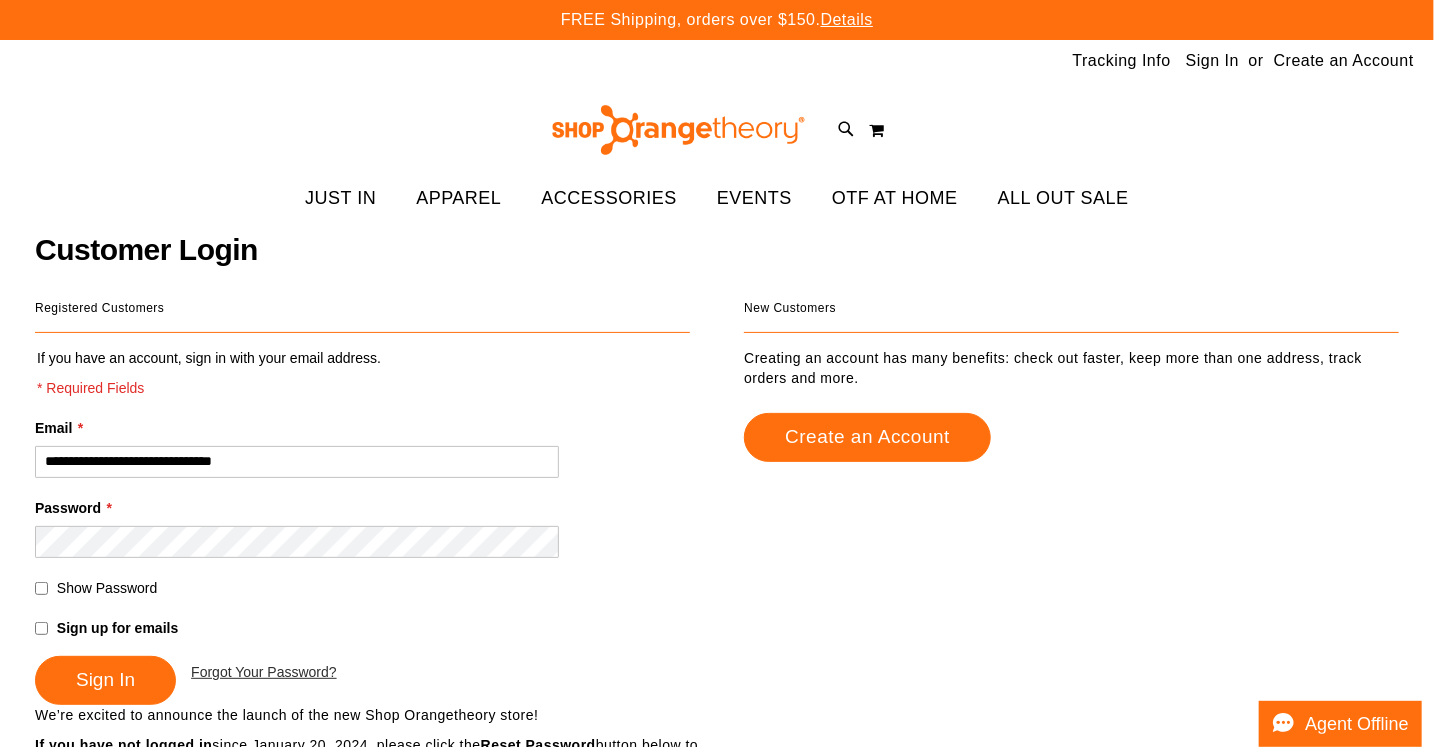 click on "Sign up for emails" at bounding box center [362, 632] 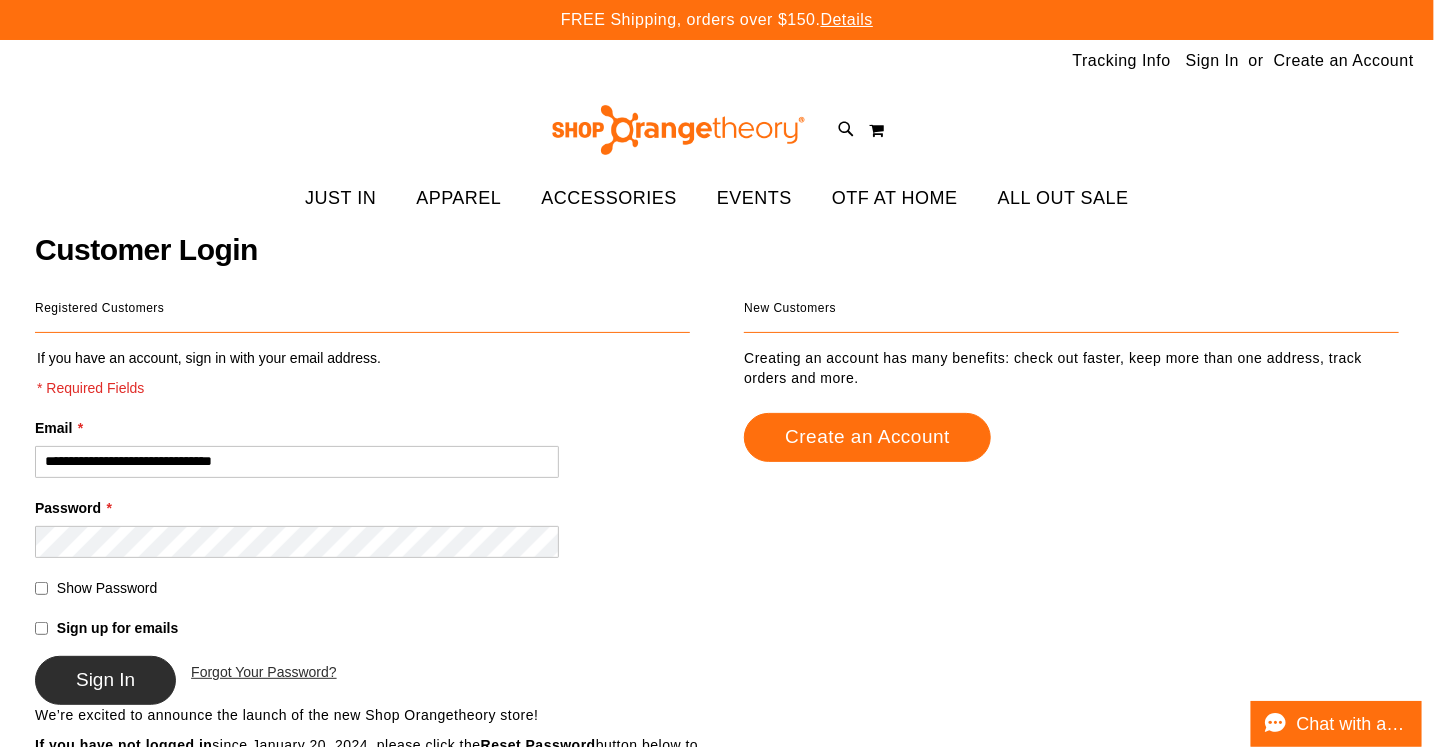 click on "Sign In" at bounding box center (105, 679) 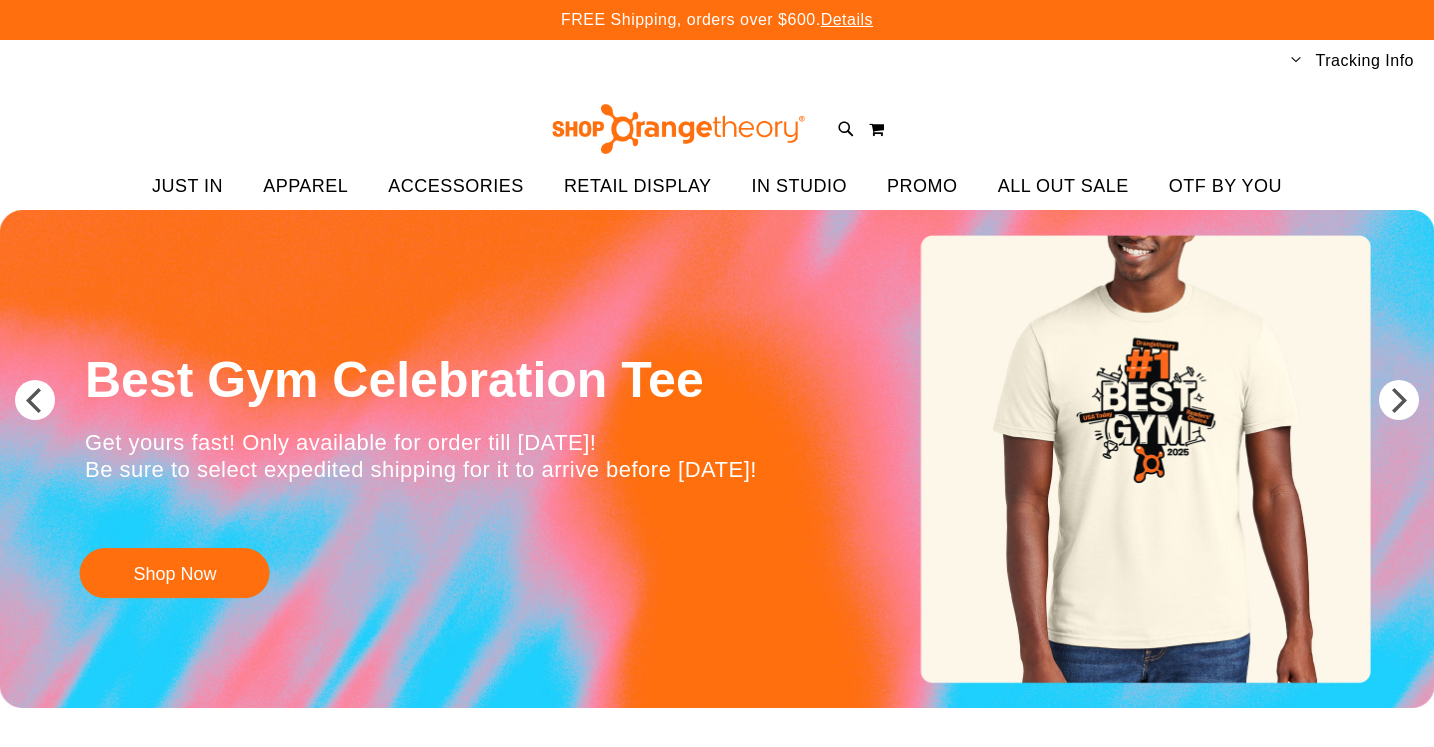 scroll, scrollTop: 0, scrollLeft: 0, axis: both 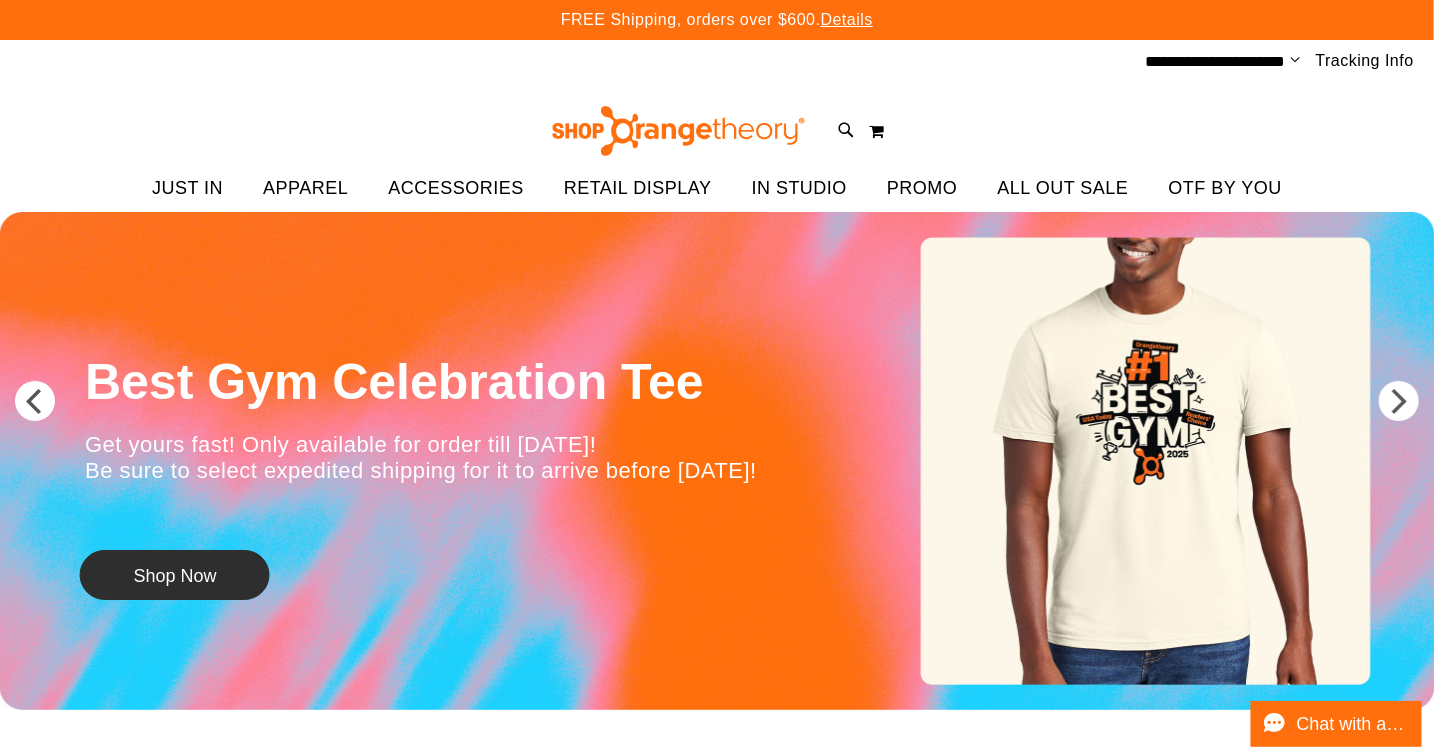 type on "**********" 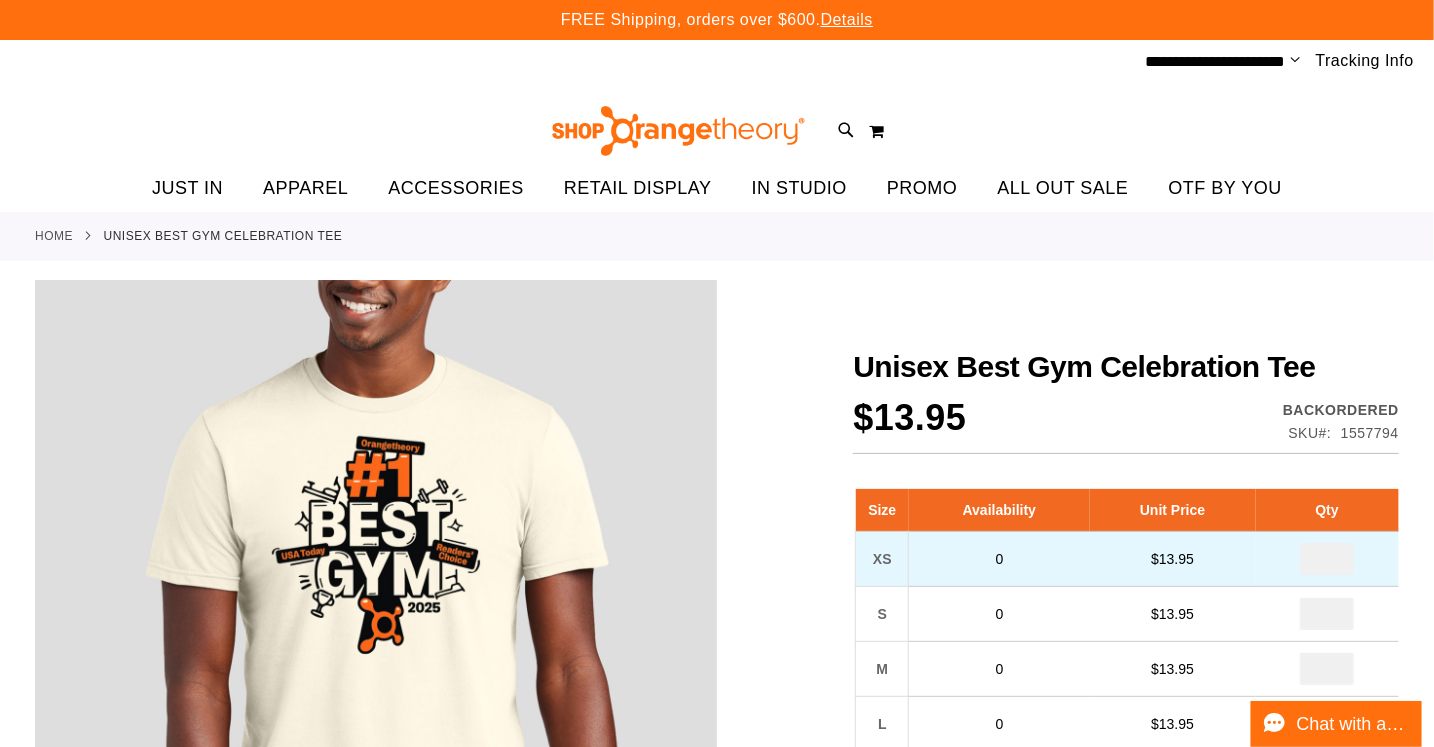 scroll, scrollTop: 209, scrollLeft: 0, axis: vertical 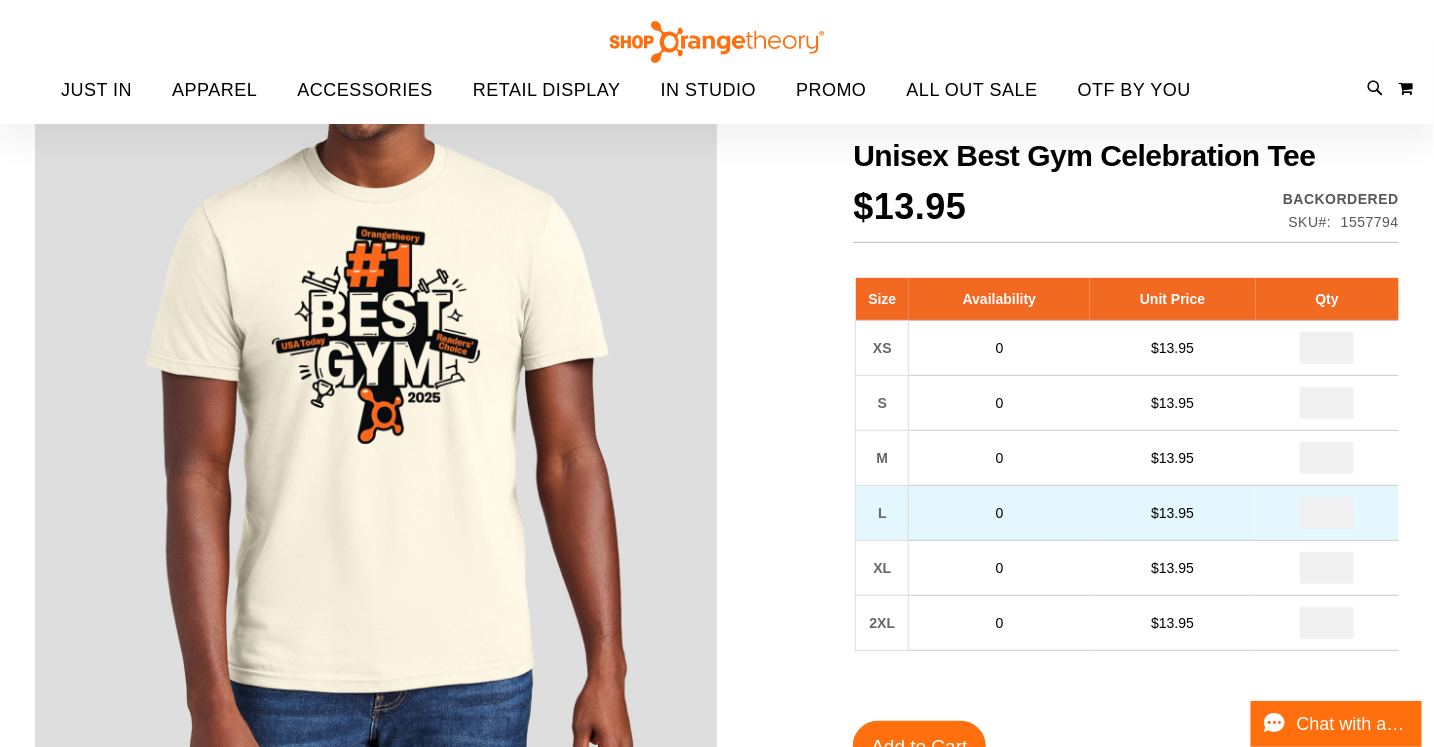type on "**********" 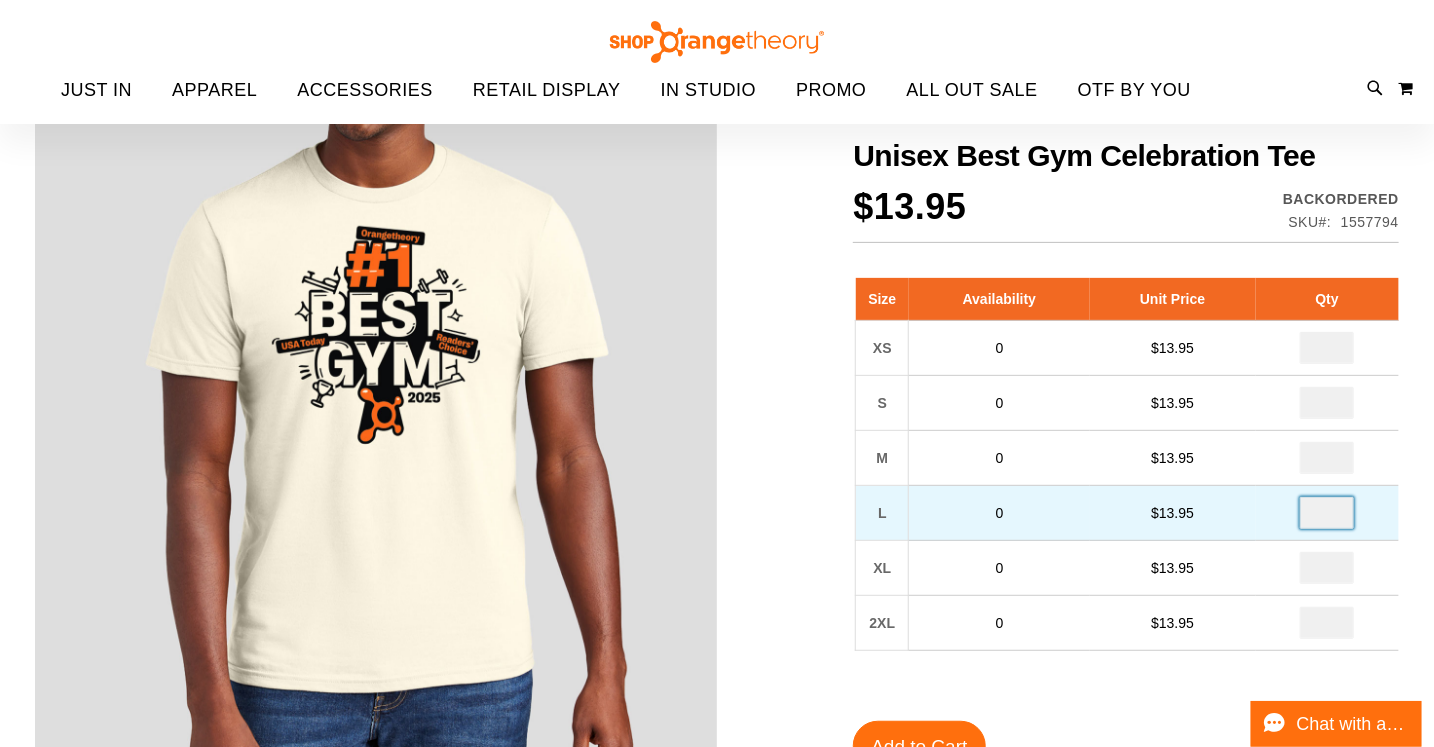 drag, startPoint x: 1340, startPoint y: 512, endPoint x: 1313, endPoint y: 513, distance: 27.018513 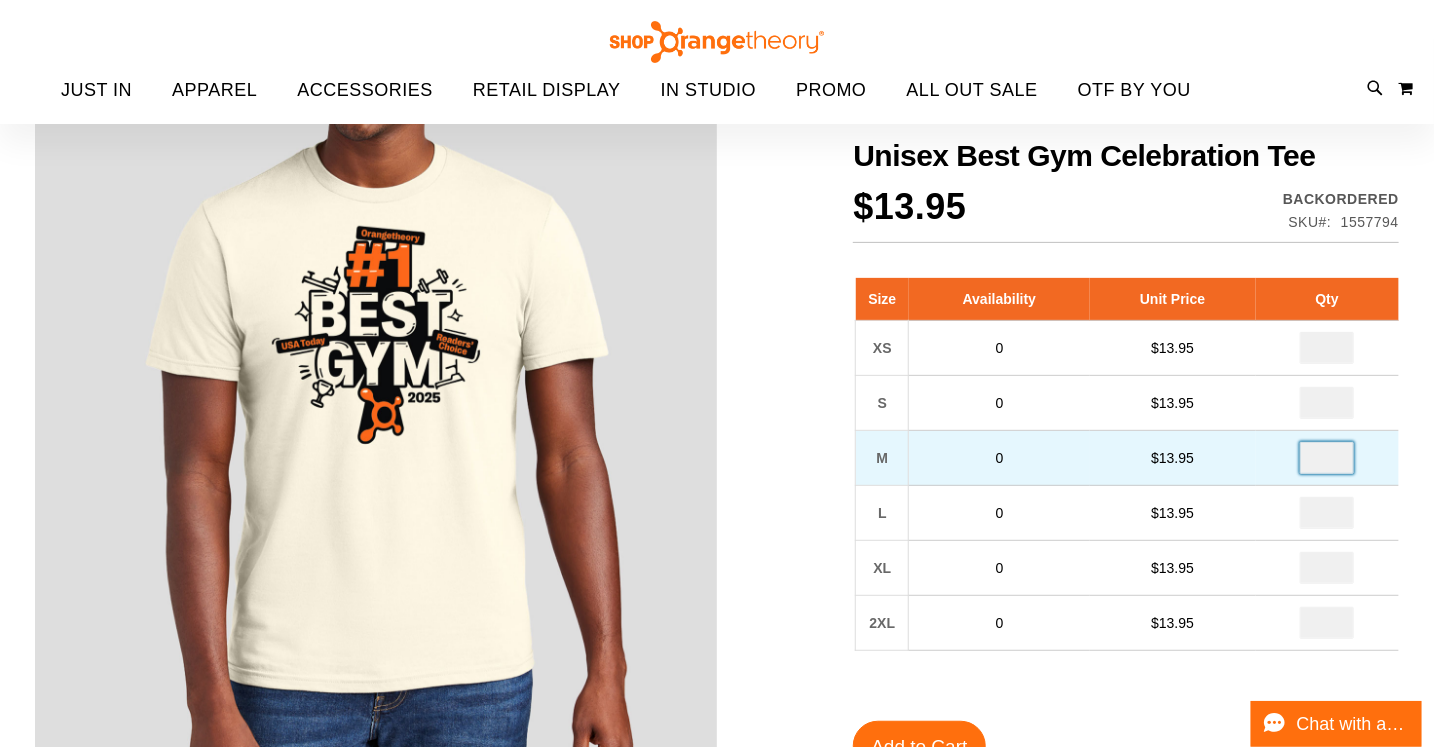 click at bounding box center (1327, 458) 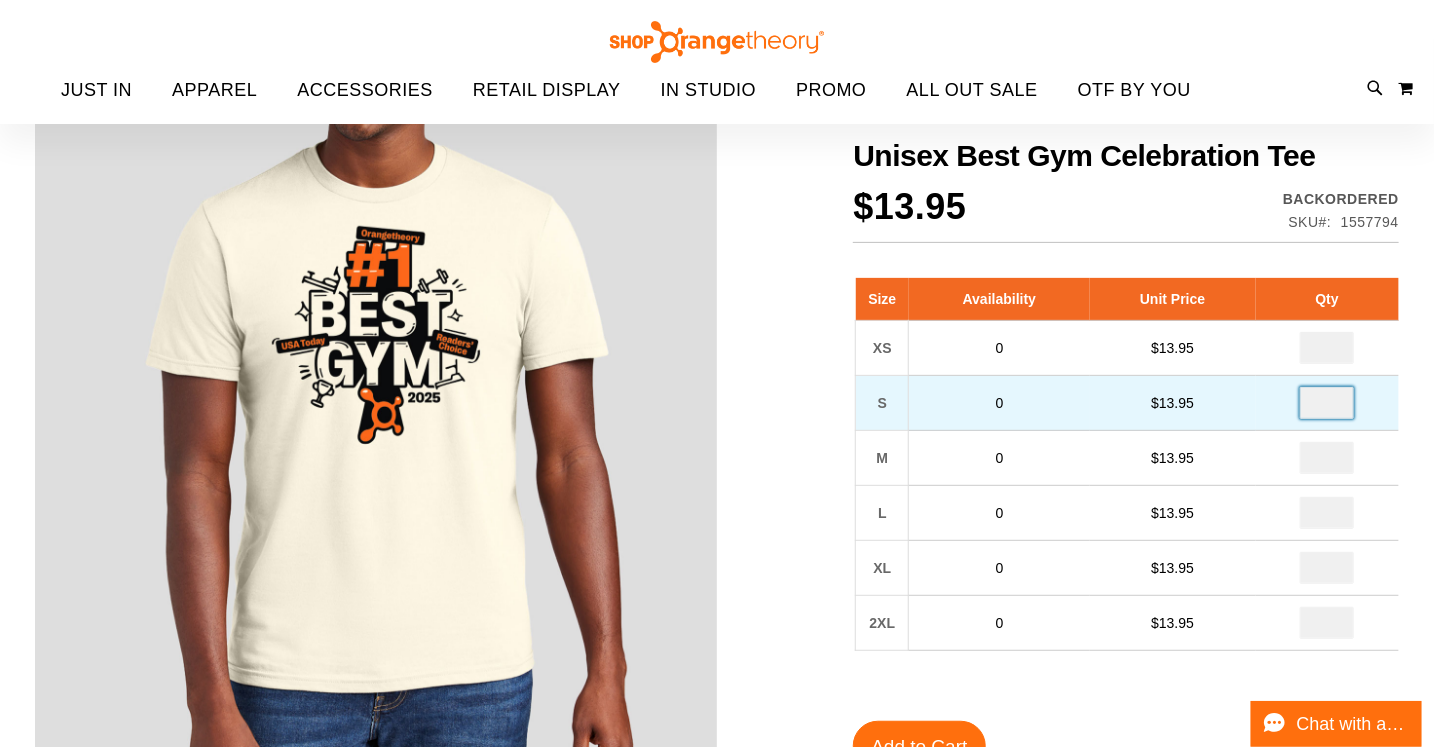 click at bounding box center (1327, 403) 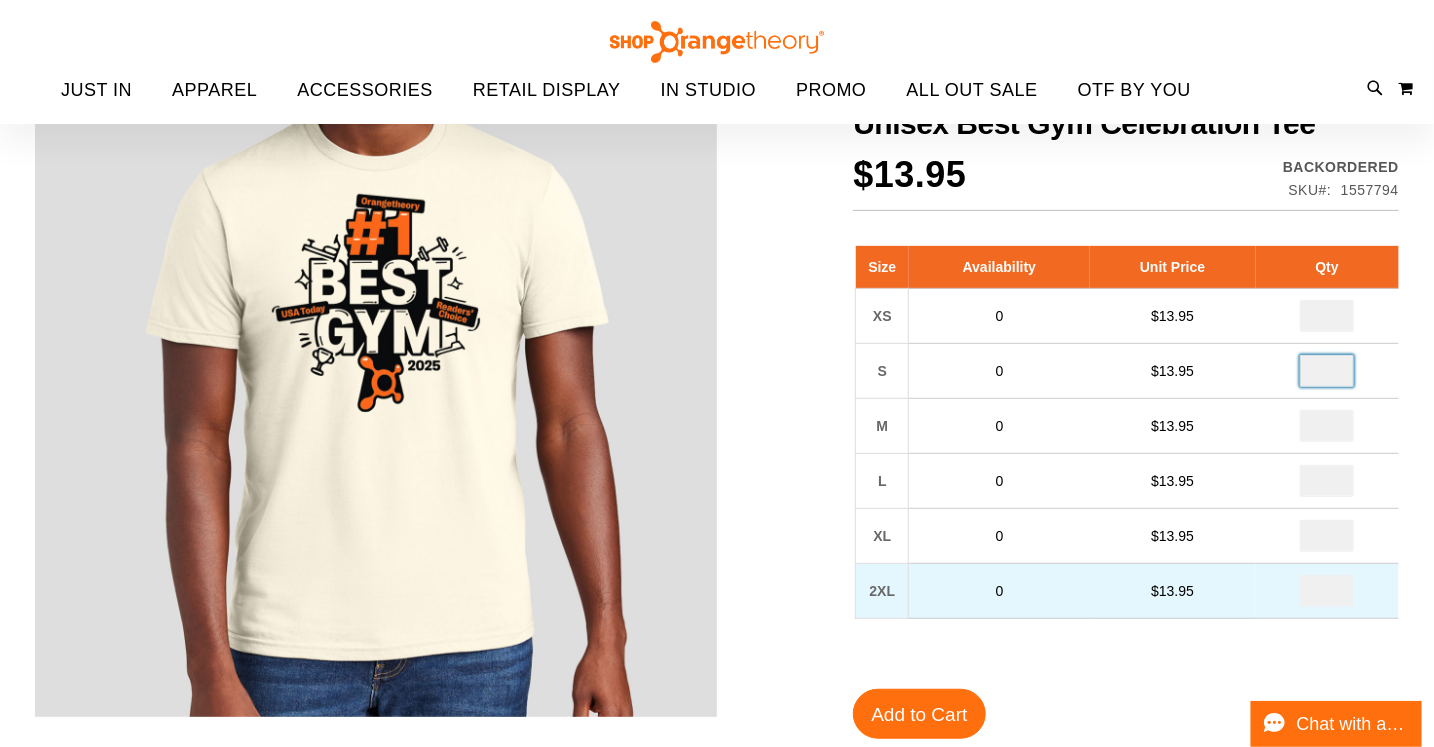 scroll, scrollTop: 255, scrollLeft: 0, axis: vertical 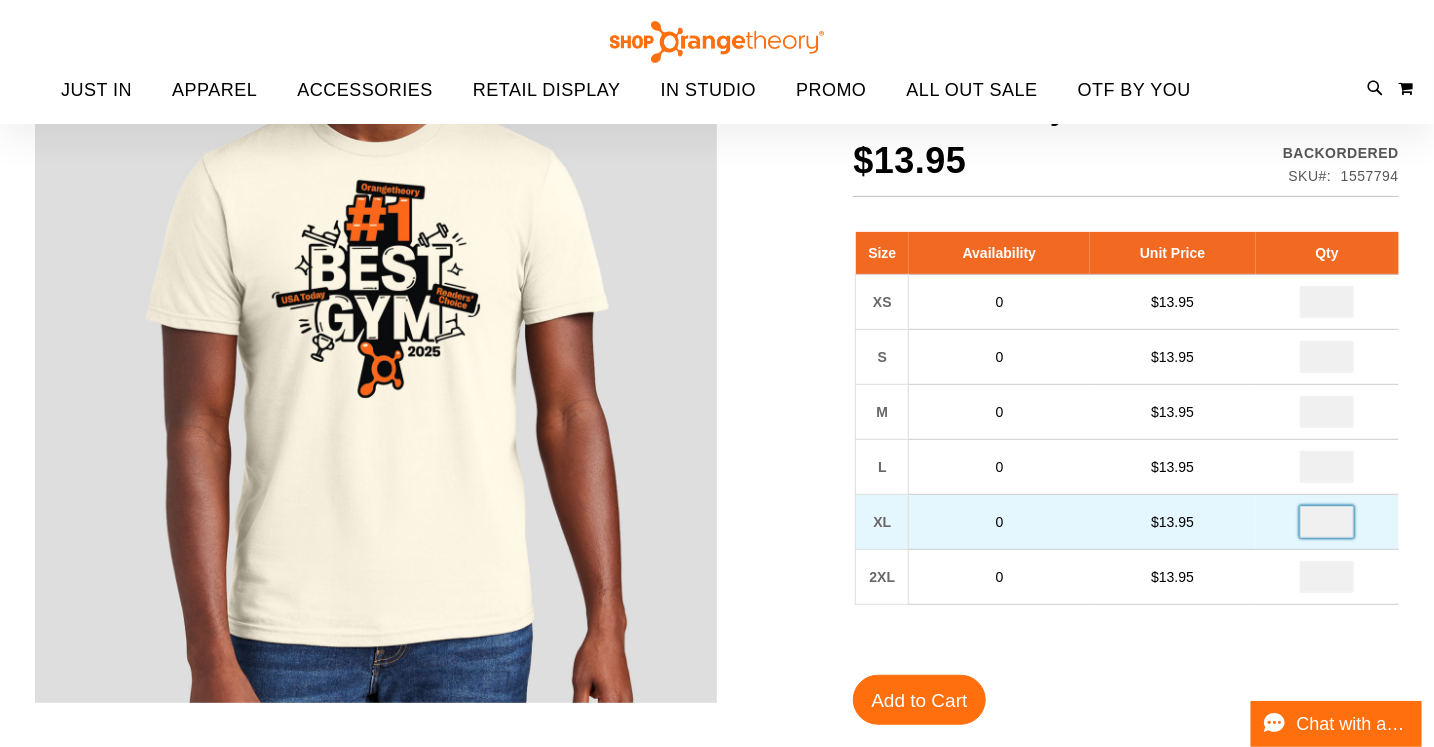 click at bounding box center (1327, 522) 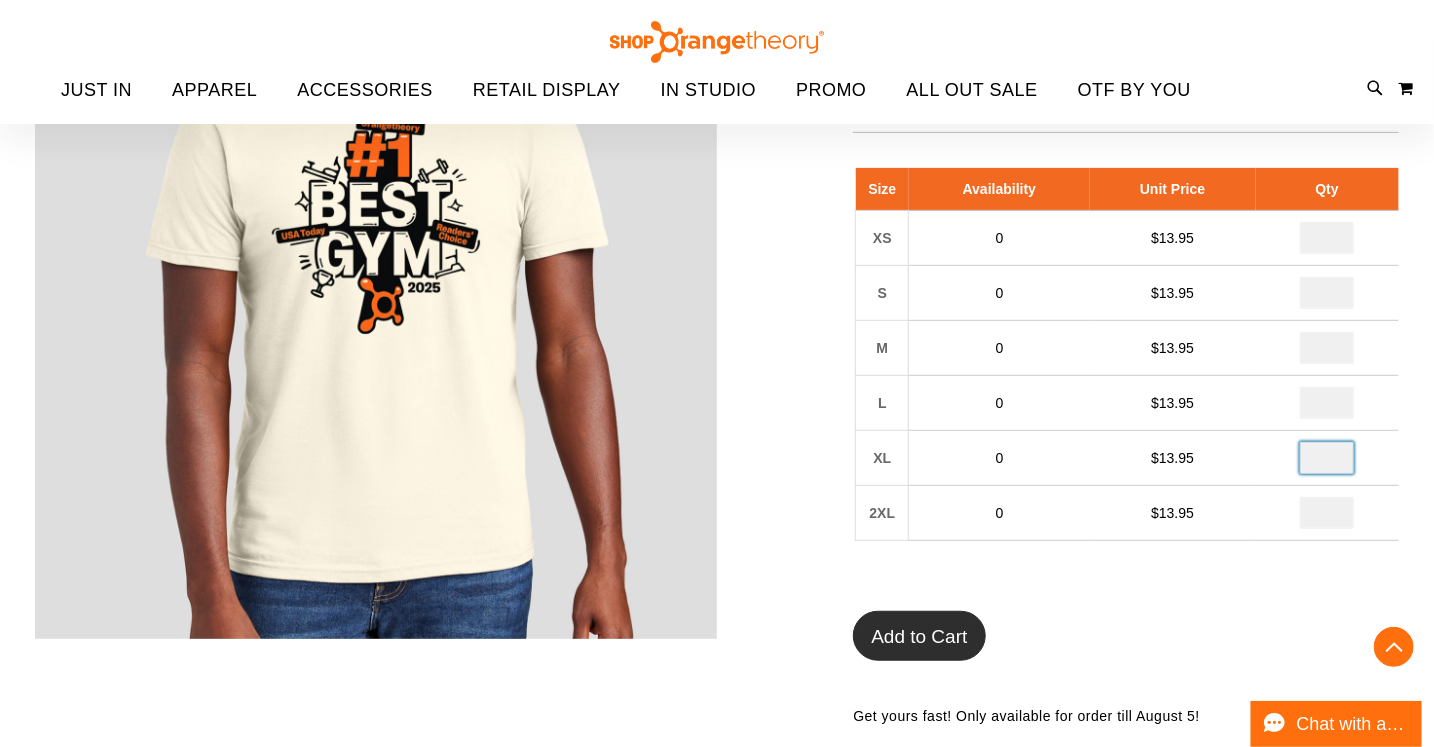 scroll, scrollTop: 320, scrollLeft: 0, axis: vertical 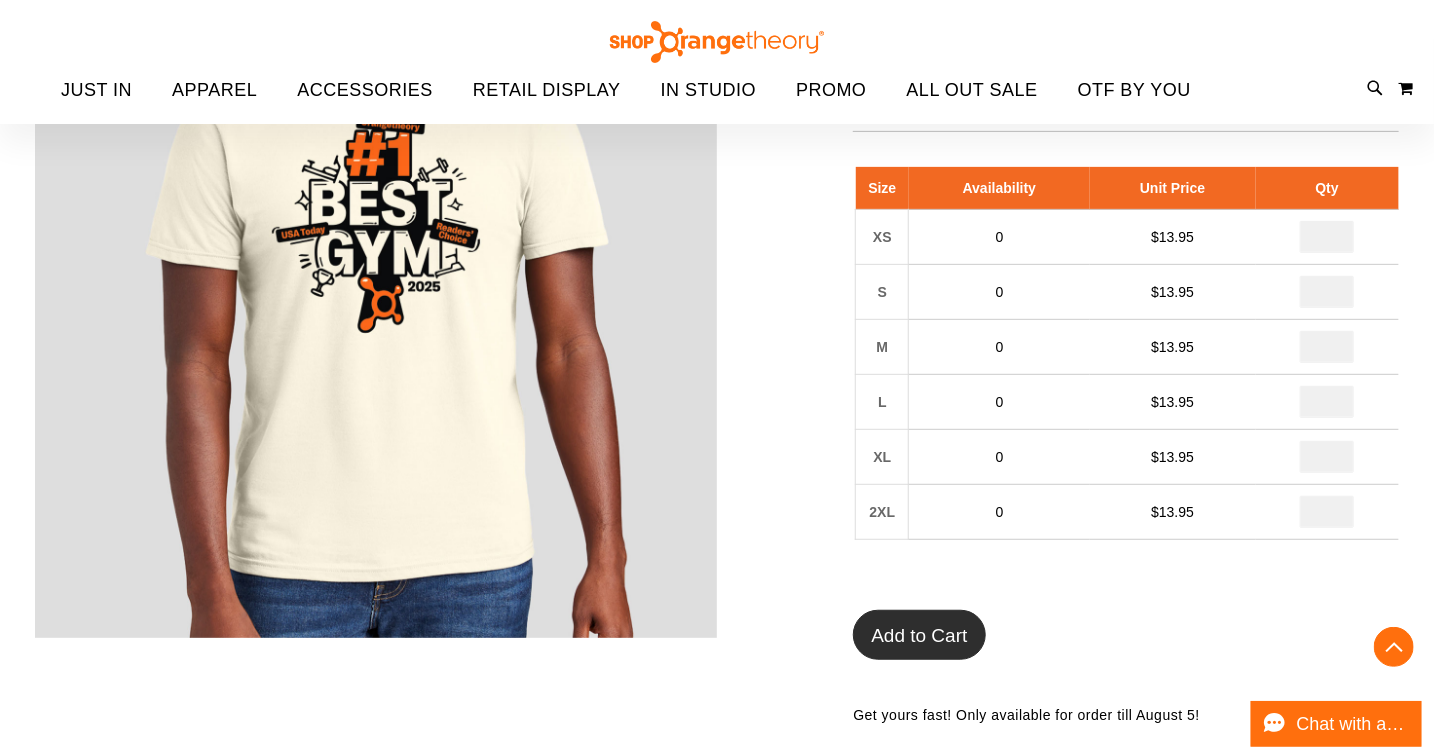 click on "Add to Cart" at bounding box center [919, 635] 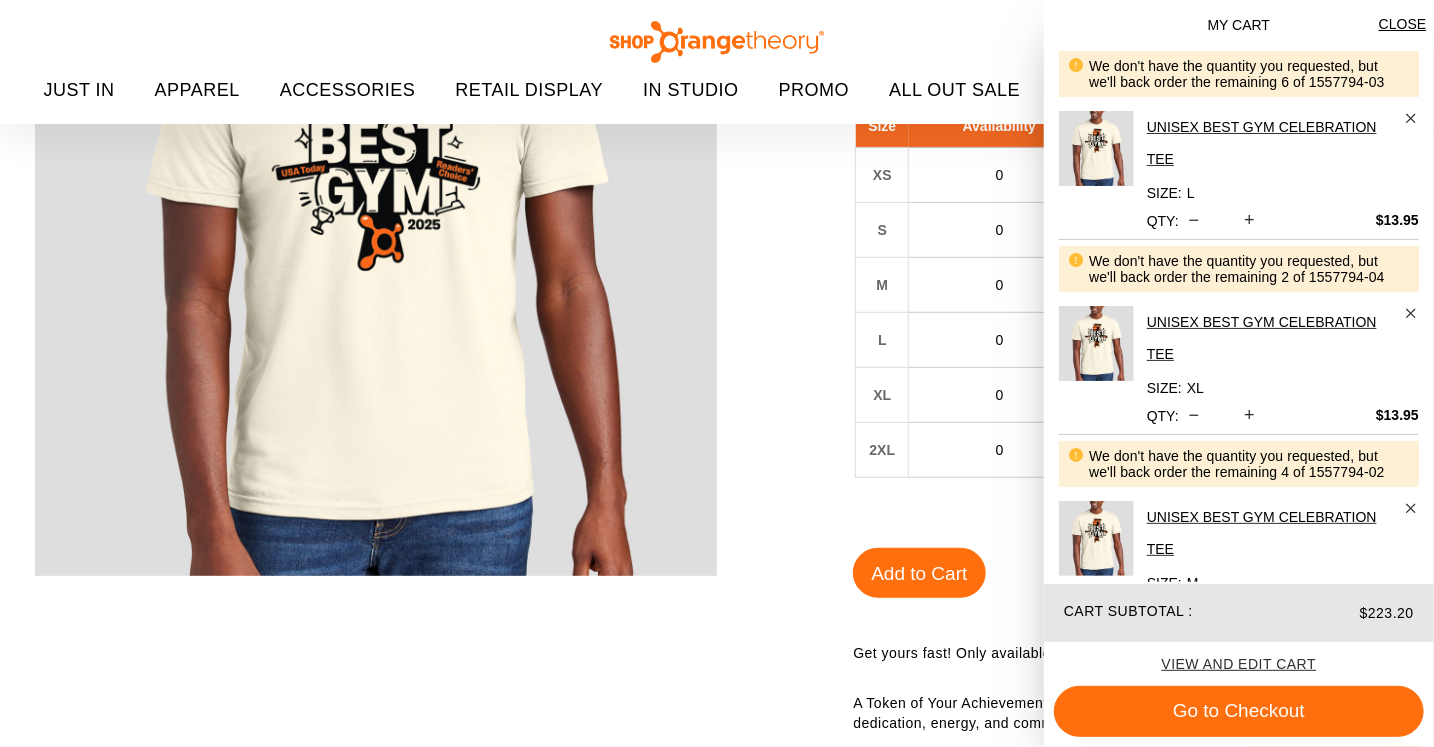 scroll, scrollTop: 399, scrollLeft: 0, axis: vertical 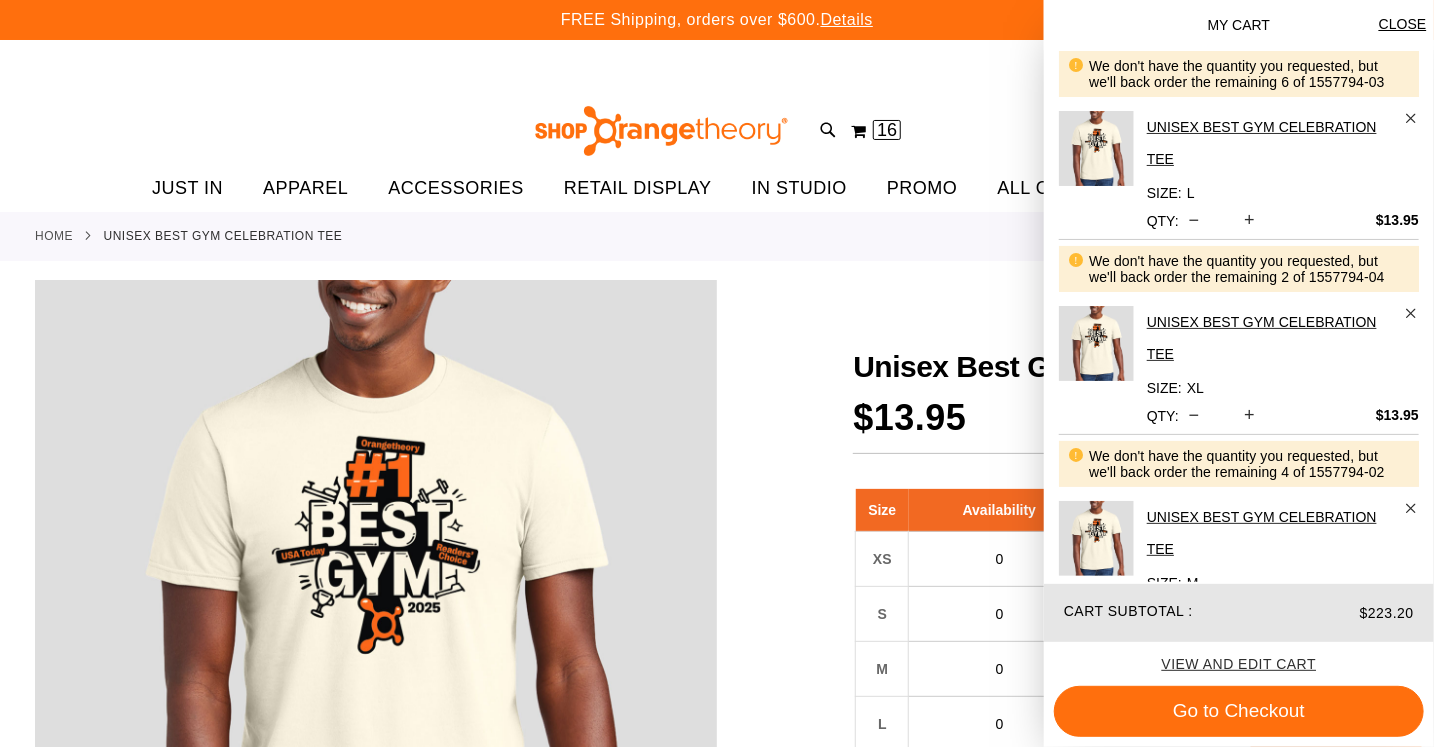 click at bounding box center (717, 924) 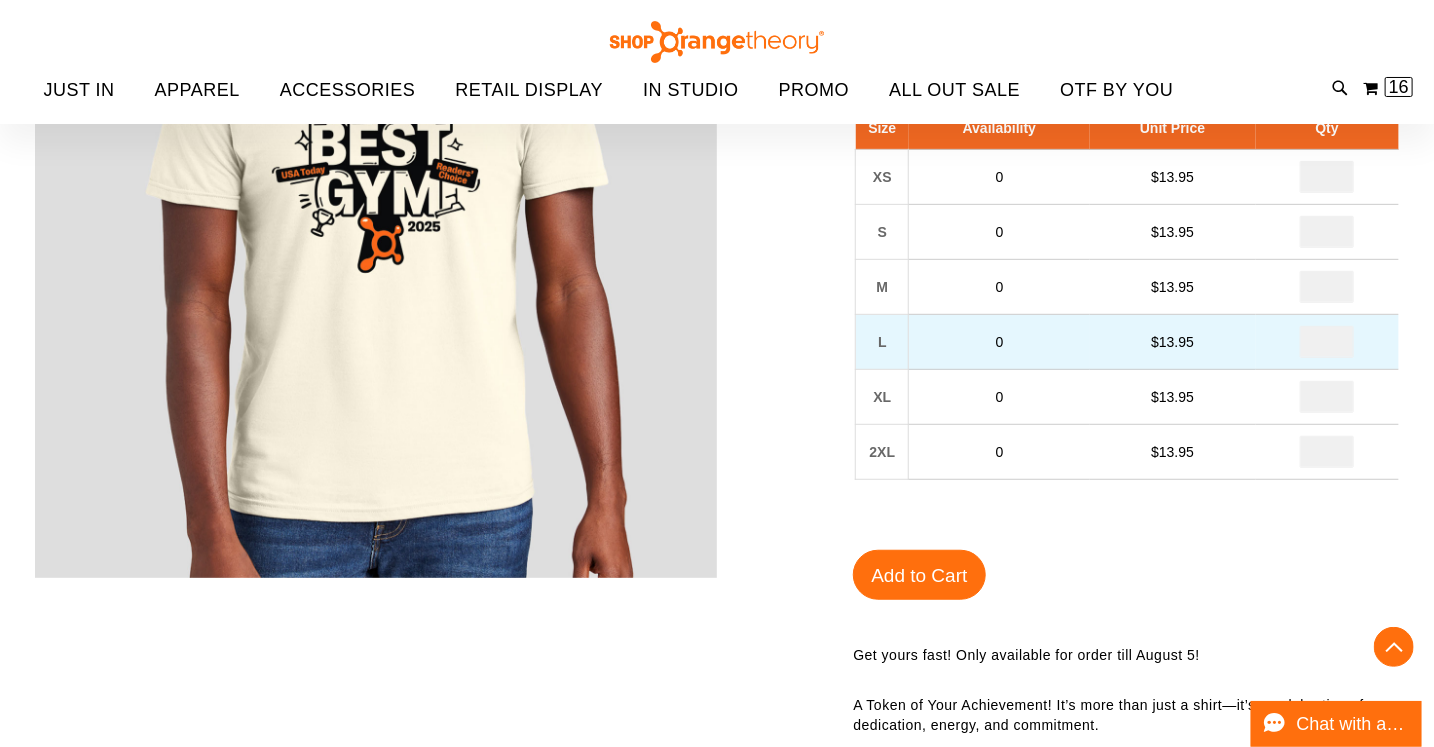 scroll, scrollTop: 0, scrollLeft: 0, axis: both 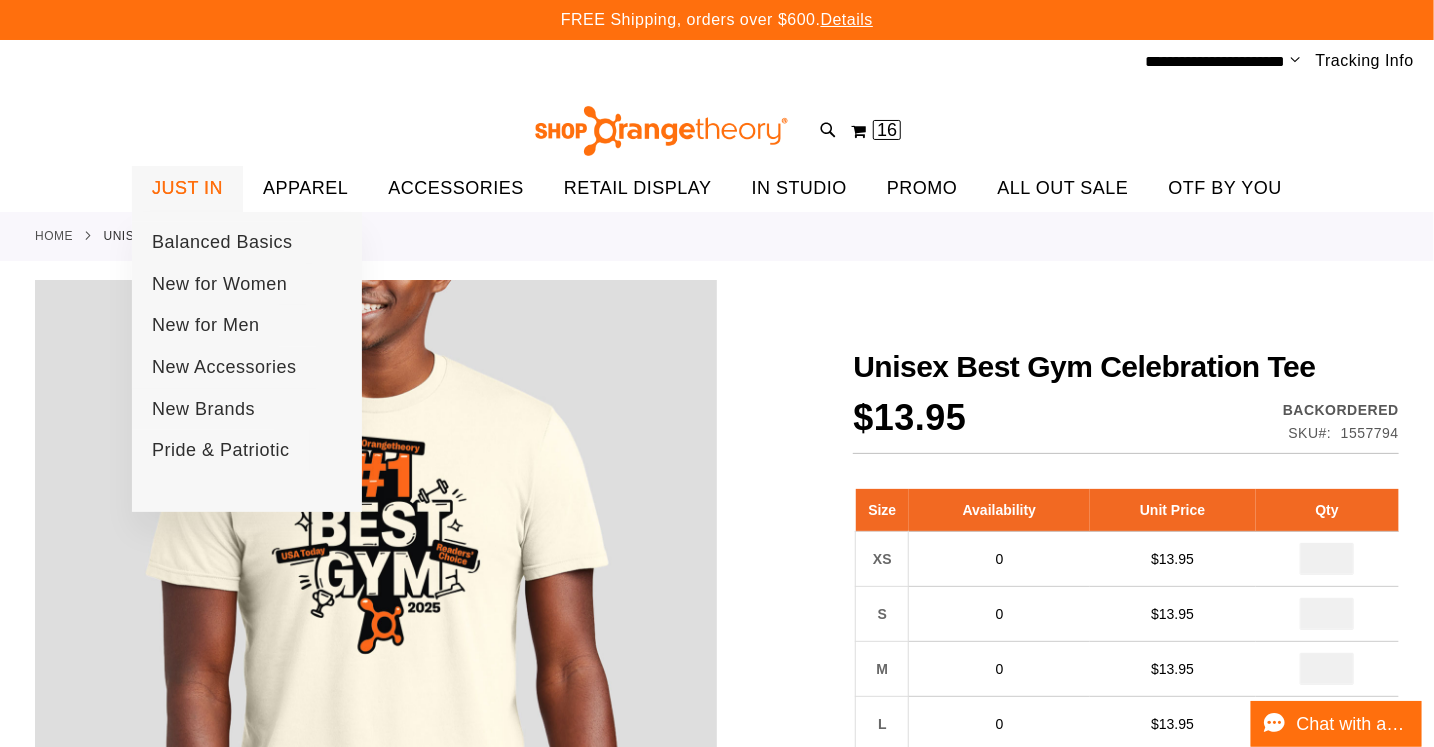 click on "JUST IN" at bounding box center (187, 188) 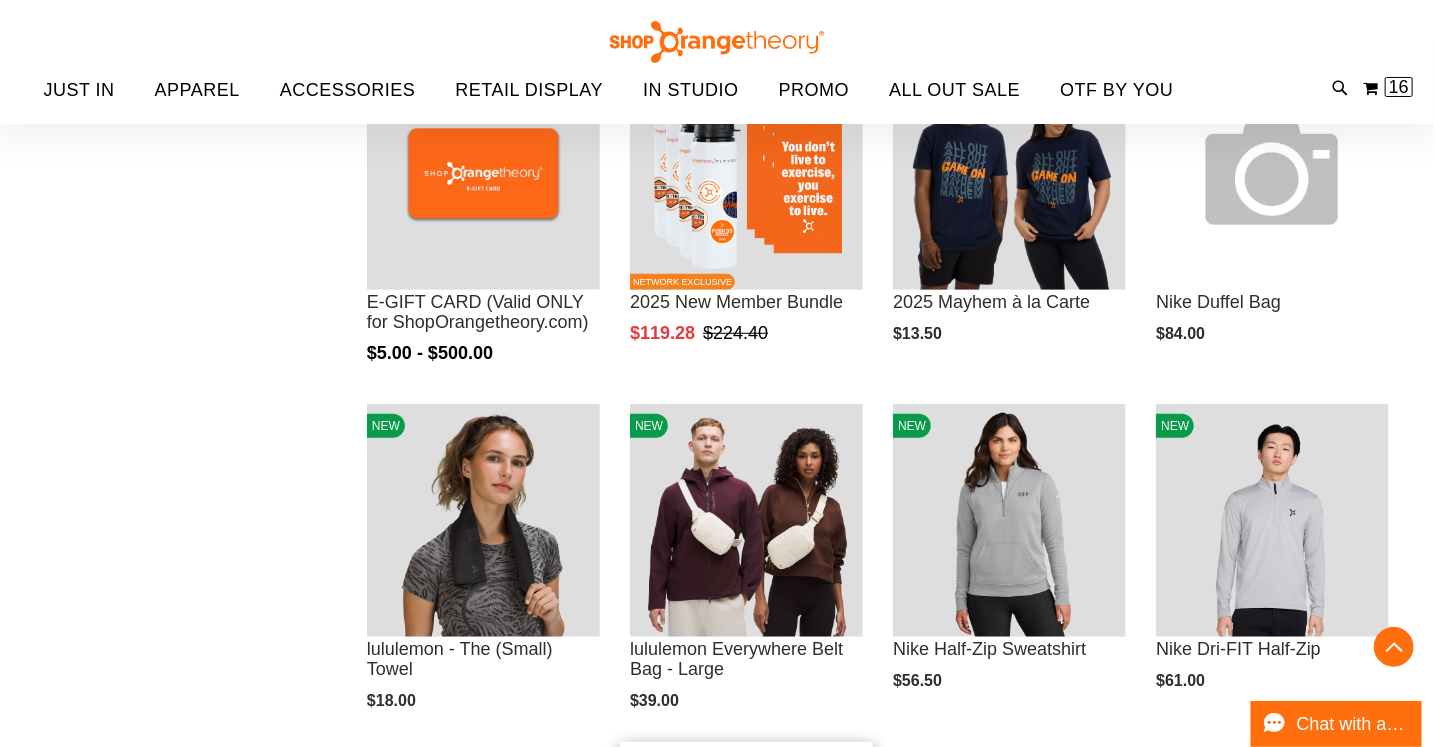 scroll, scrollTop: 0, scrollLeft: 0, axis: both 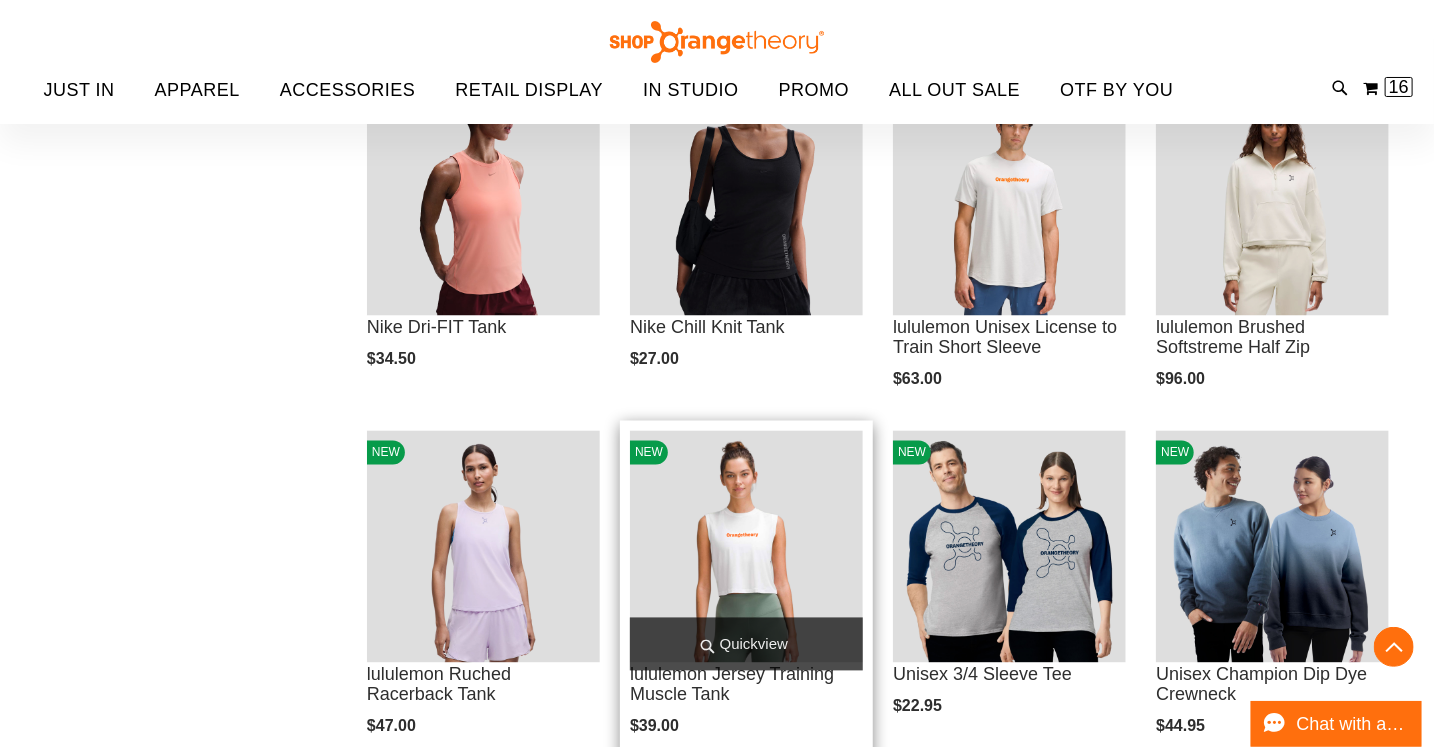 type on "**********" 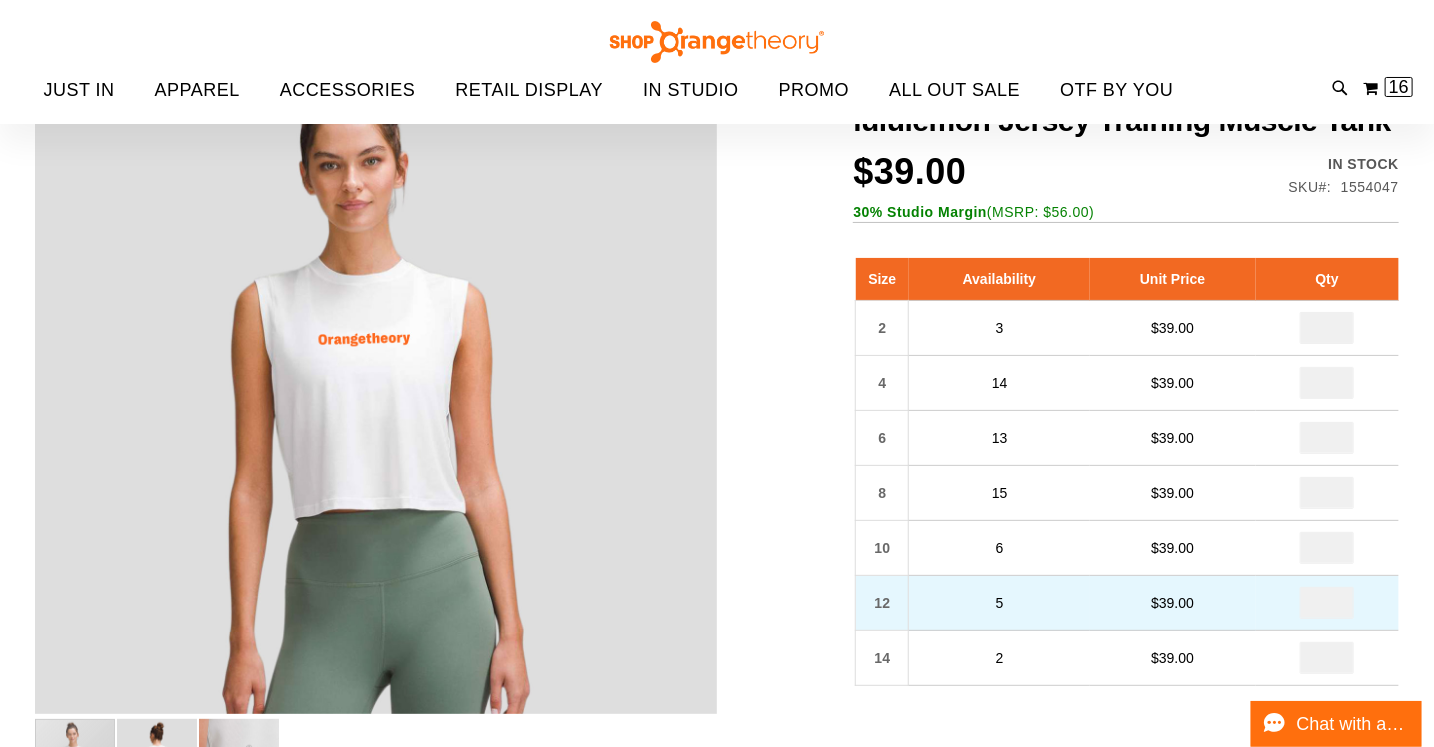 scroll, scrollTop: 9, scrollLeft: 0, axis: vertical 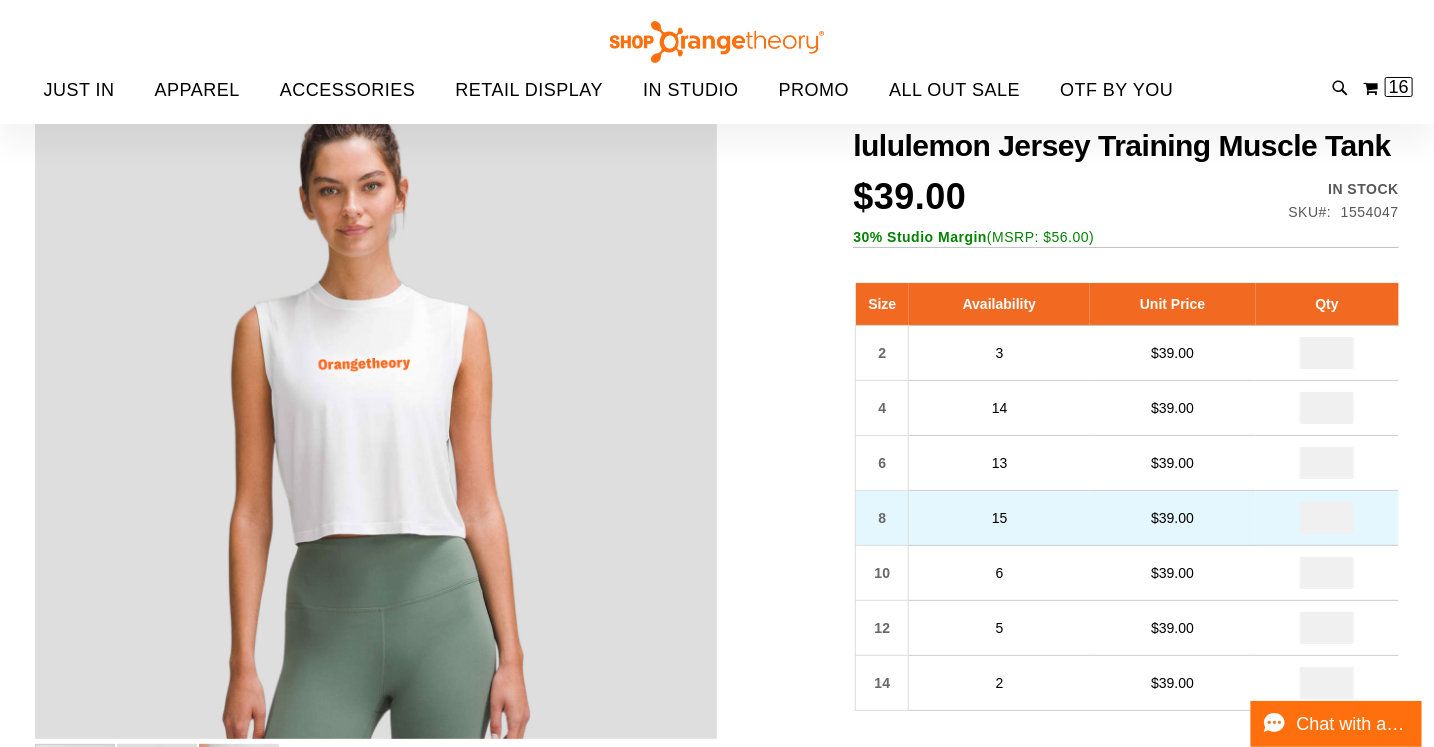 type on "**********" 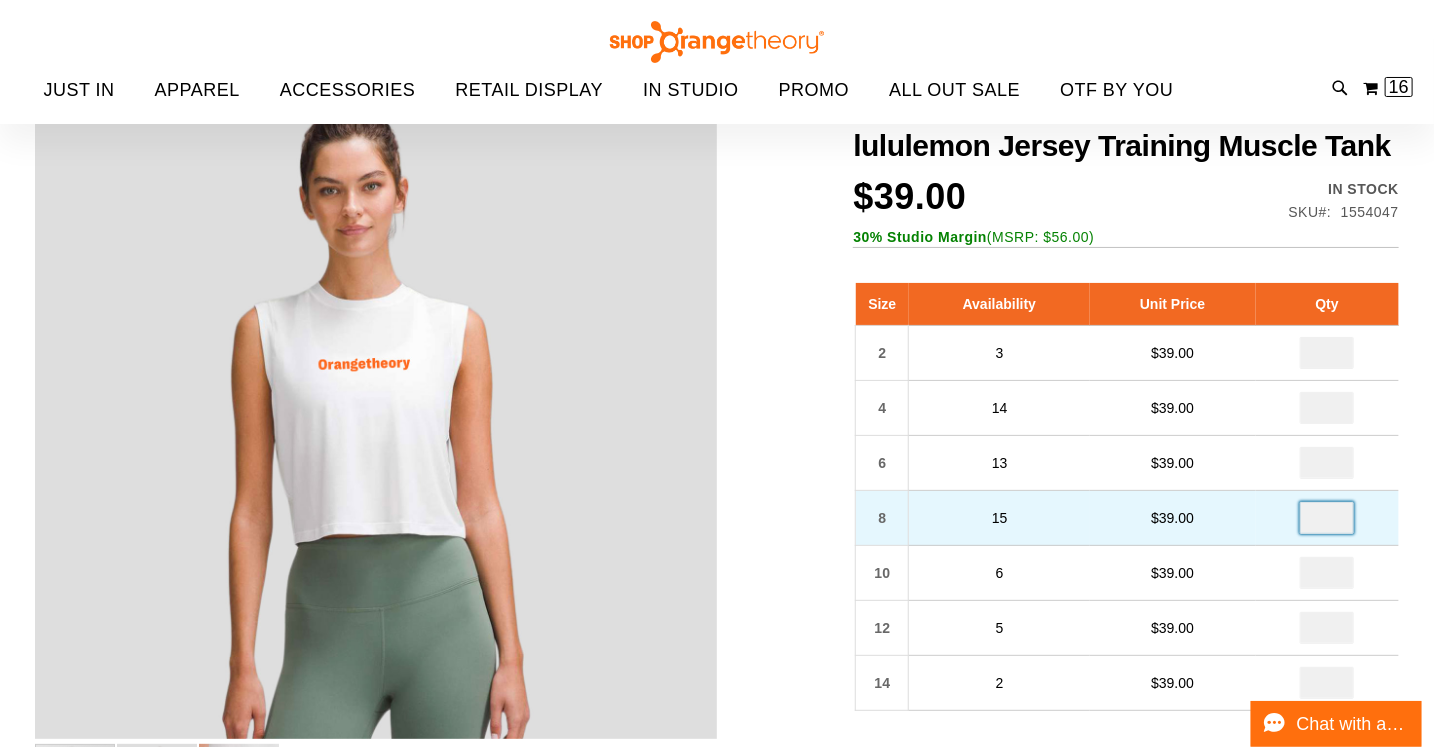 drag, startPoint x: 1342, startPoint y: 515, endPoint x: 1296, endPoint y: 514, distance: 46.010868 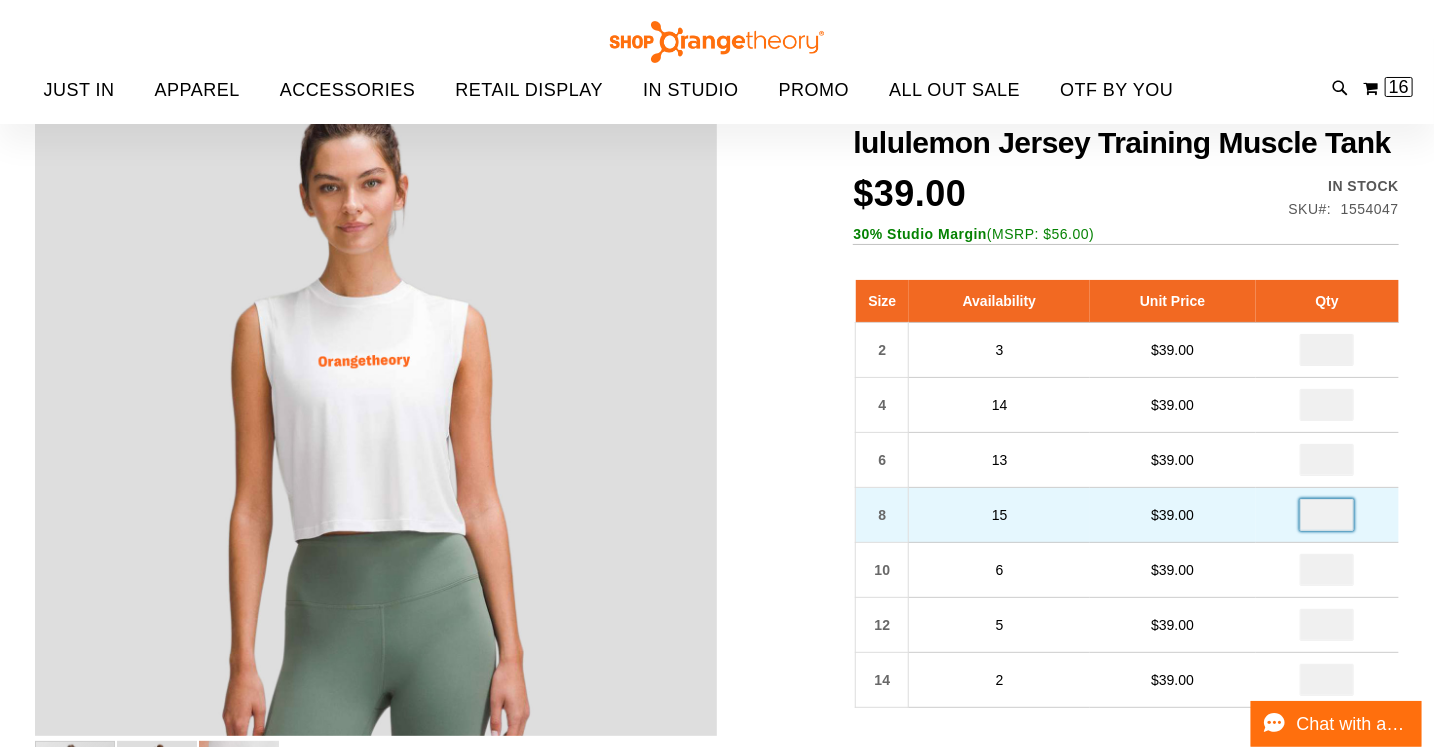 scroll, scrollTop: 13, scrollLeft: 0, axis: vertical 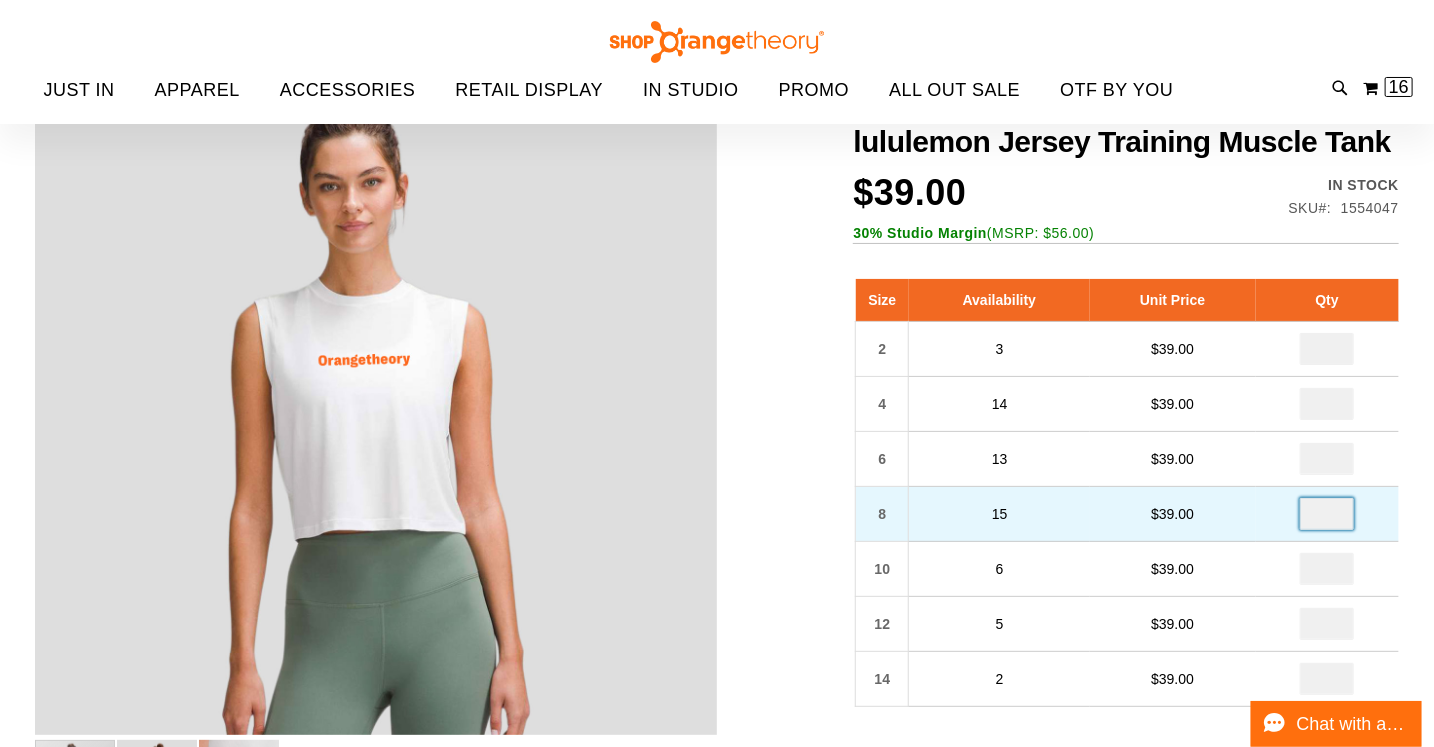type on "*" 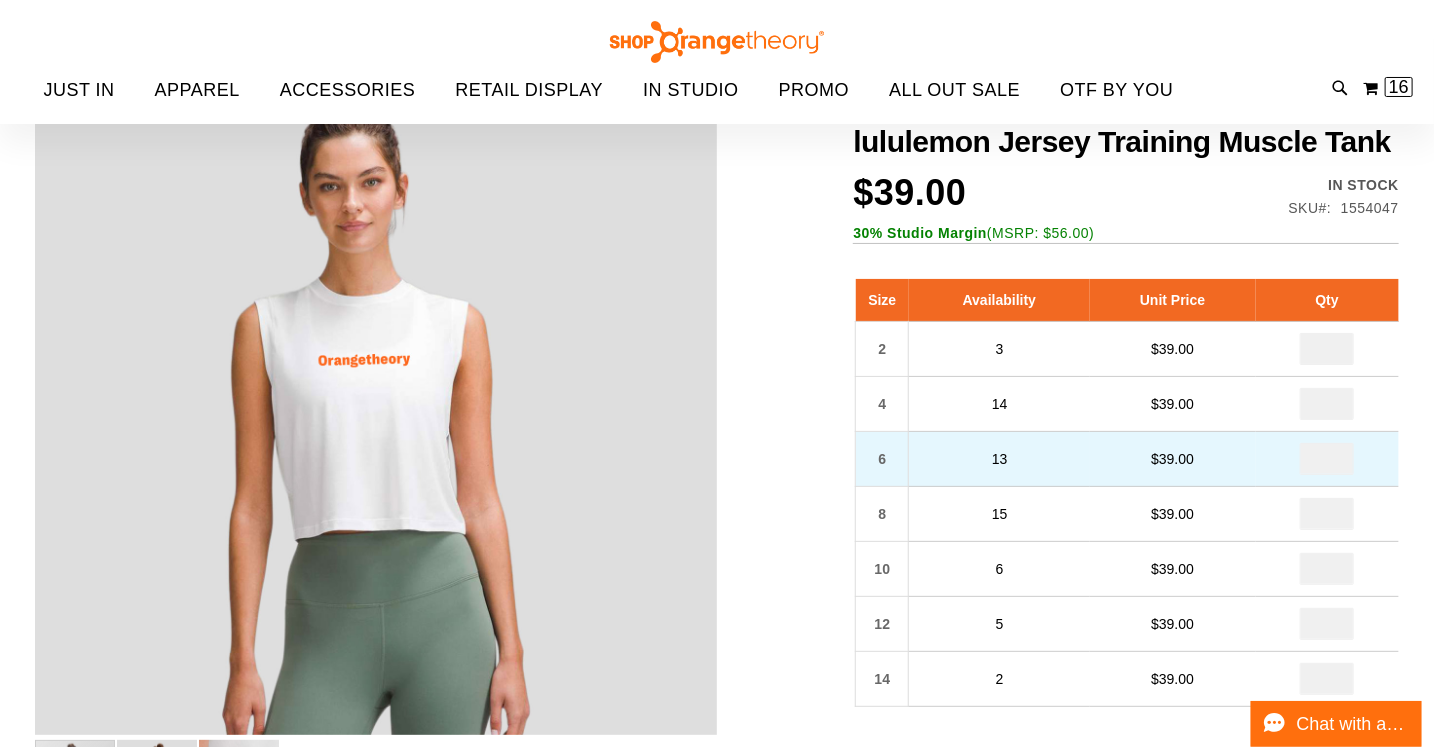 drag, startPoint x: 1344, startPoint y: 460, endPoint x: 1275, endPoint y: 456, distance: 69.115845 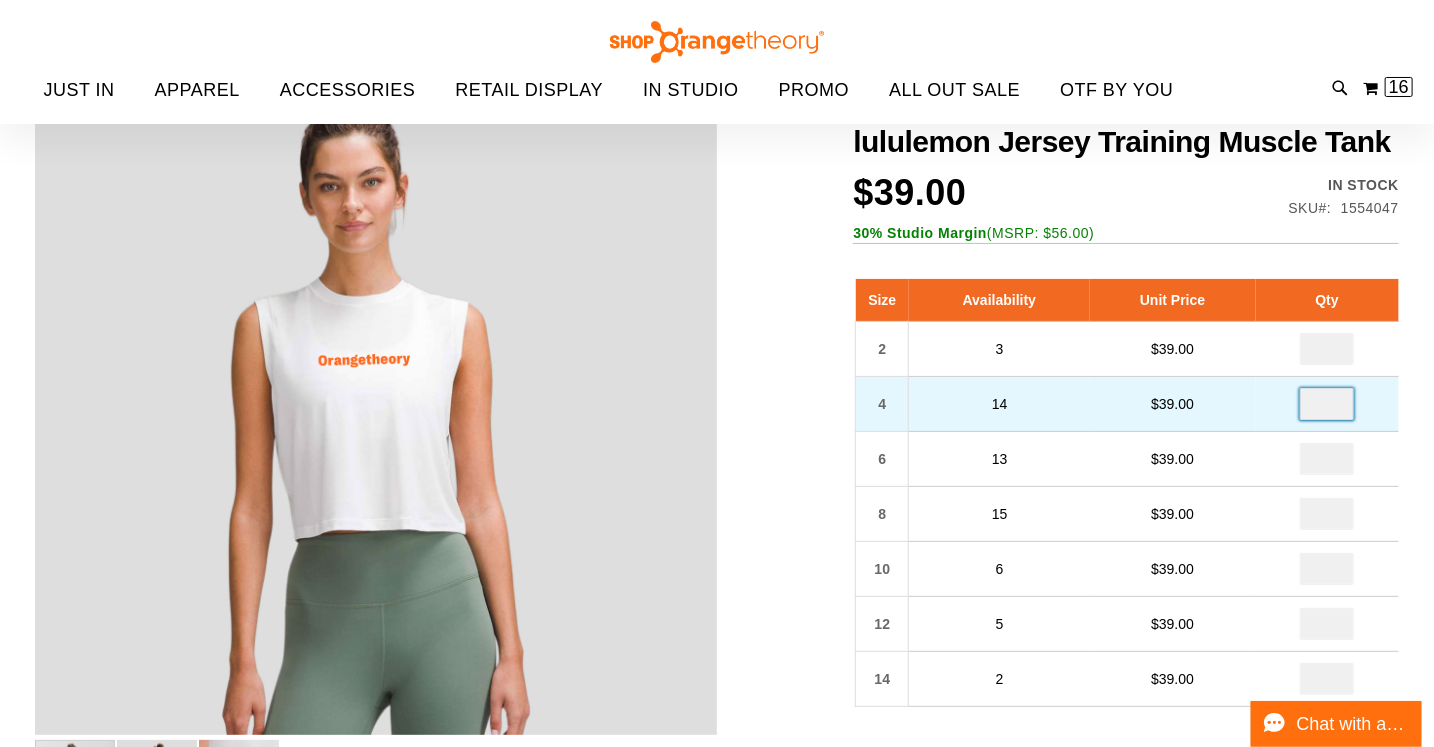 click at bounding box center (1327, 404) 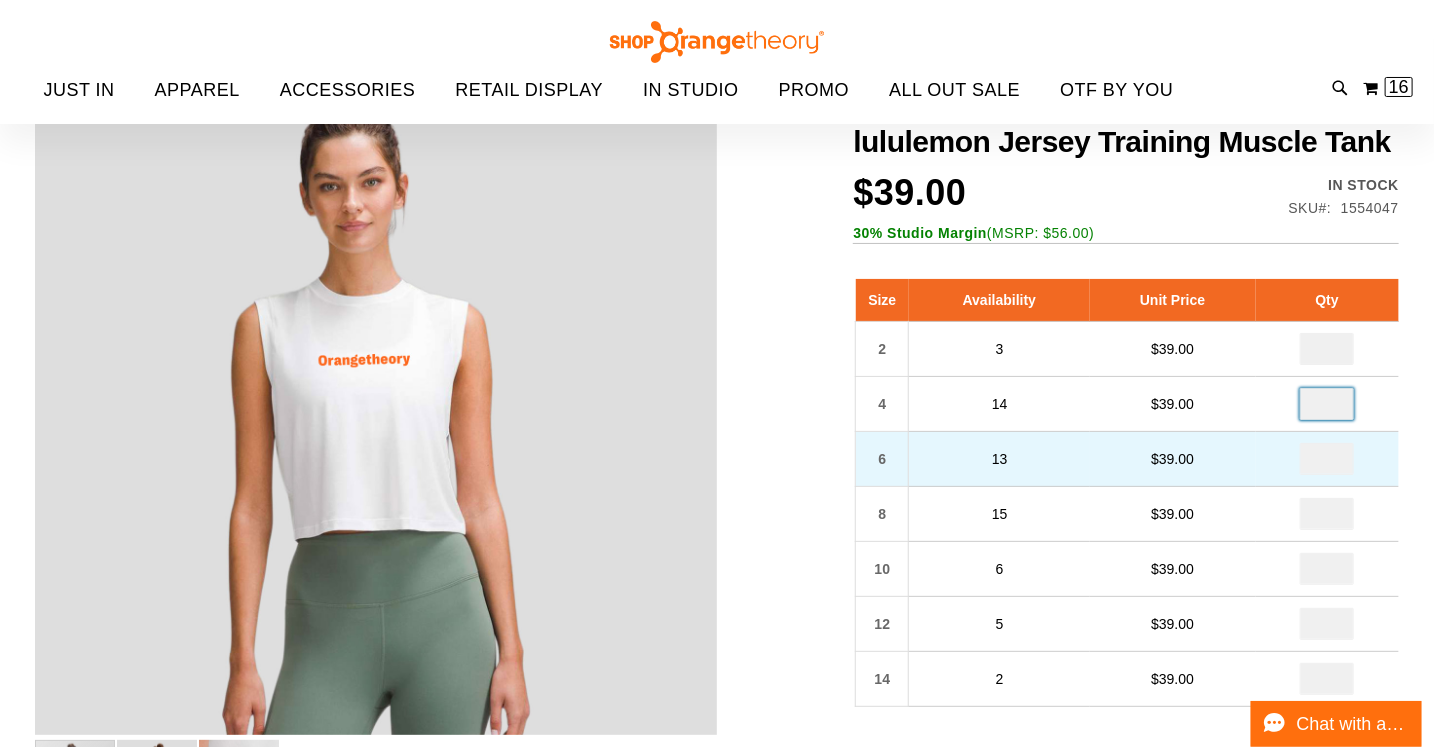 type on "*" 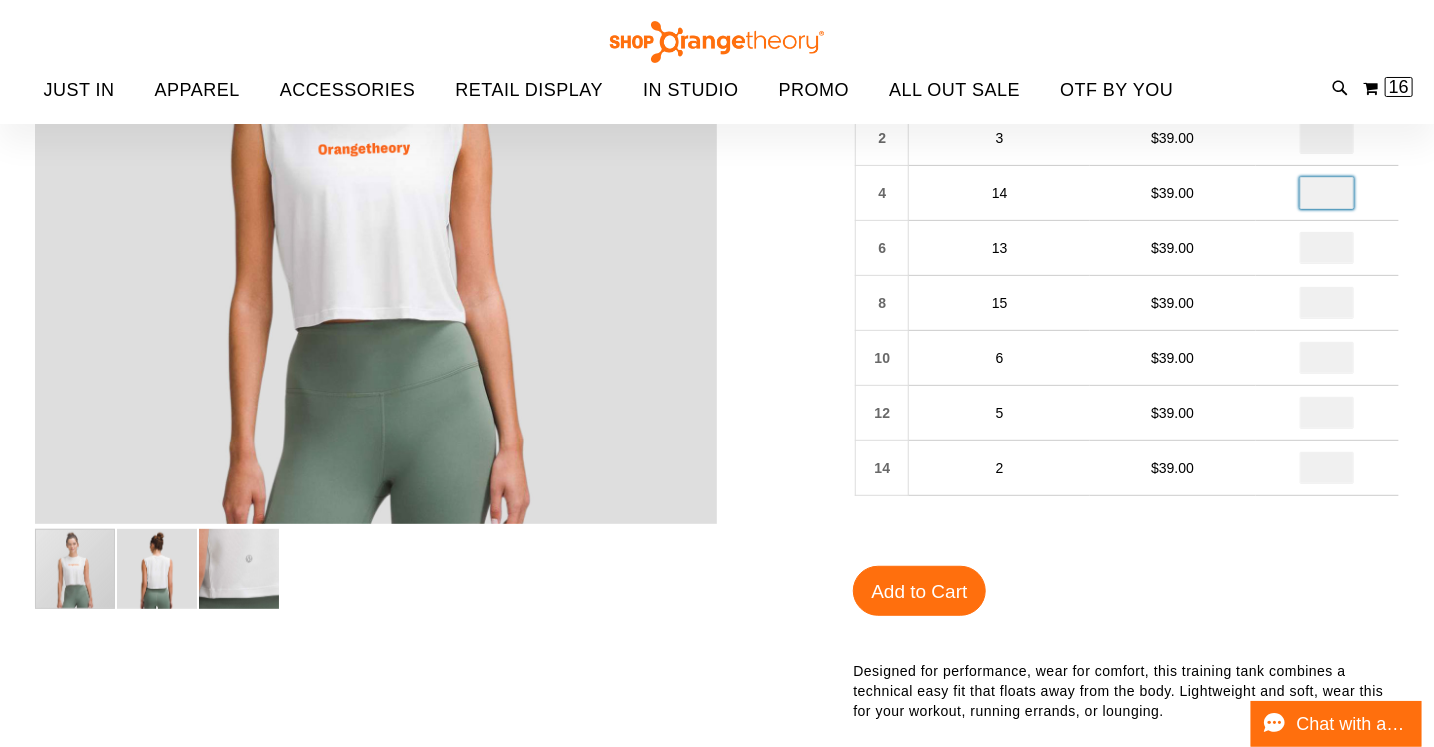 scroll, scrollTop: 226, scrollLeft: 0, axis: vertical 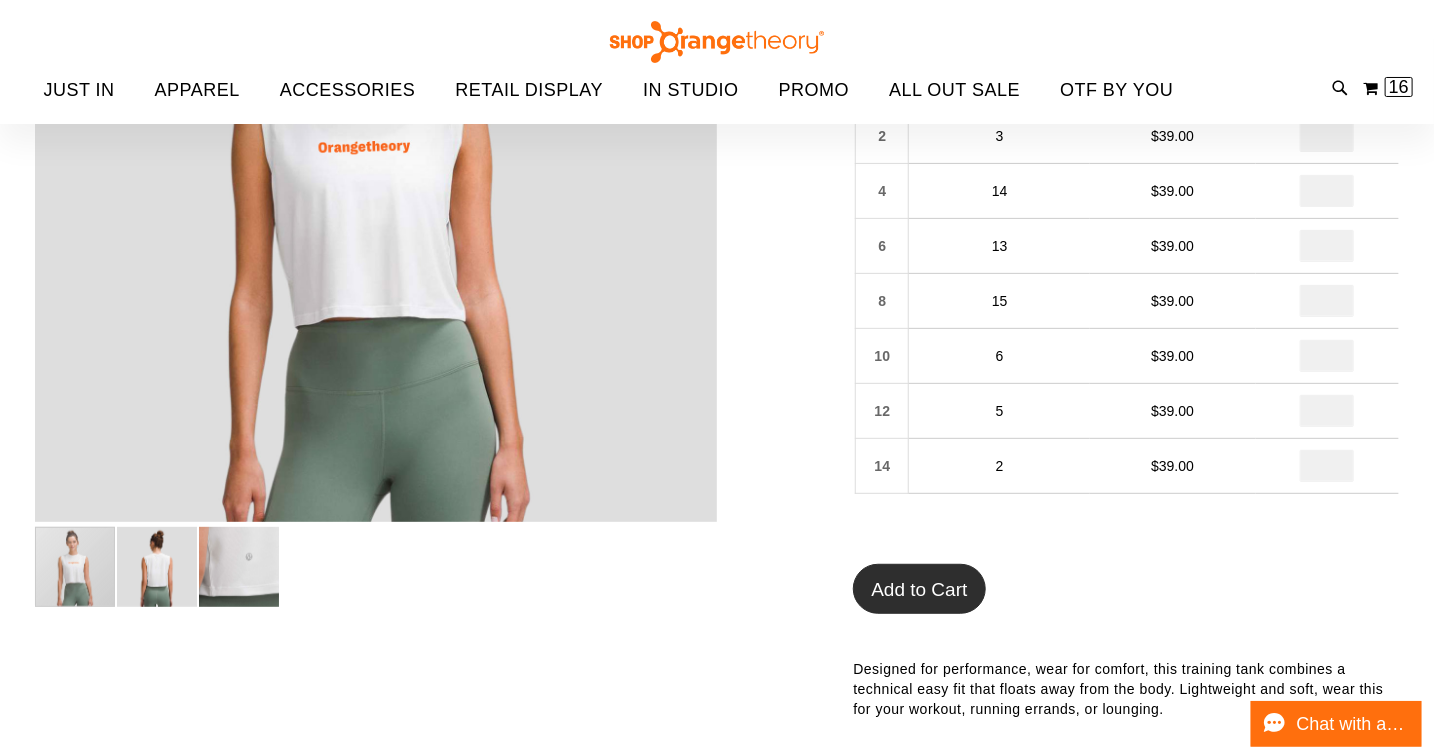 click on "Add to Cart" at bounding box center [919, 589] 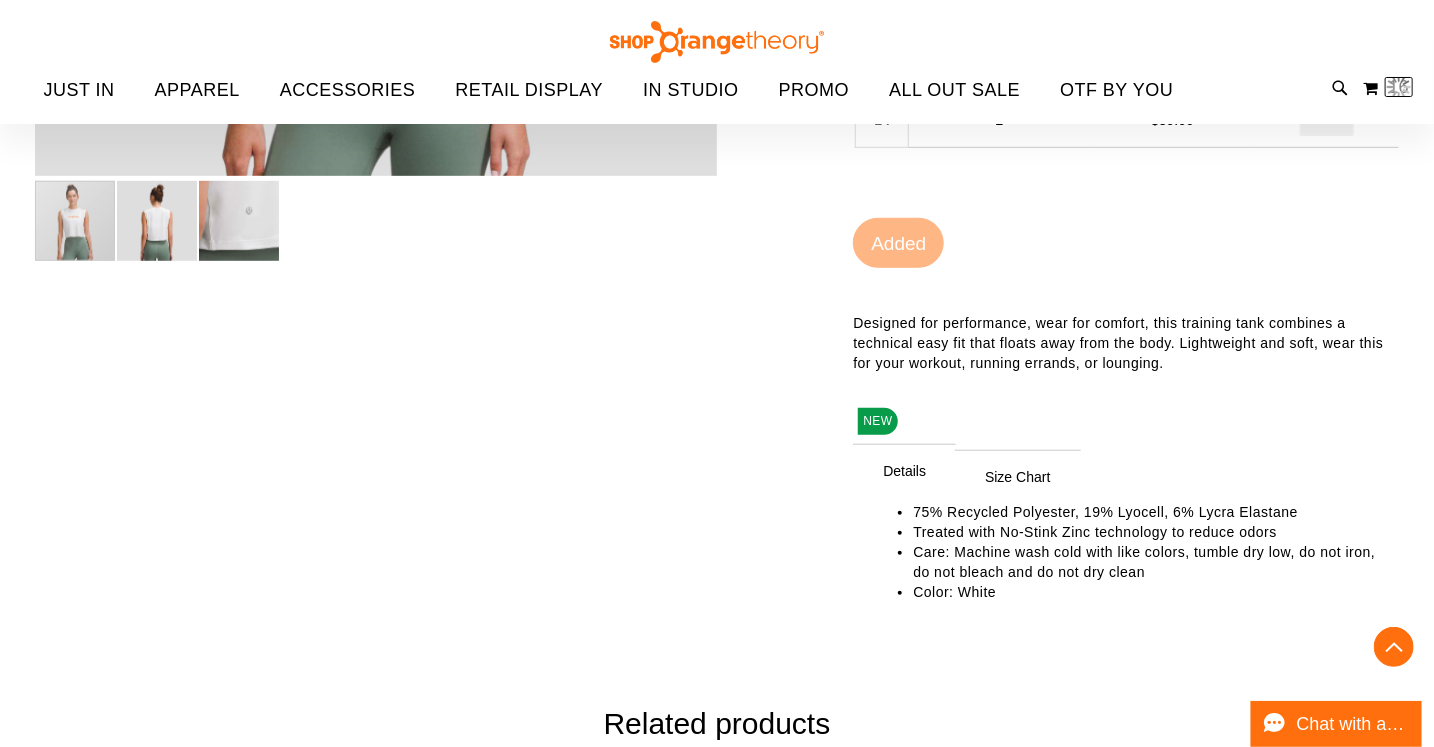 scroll, scrollTop: 0, scrollLeft: 0, axis: both 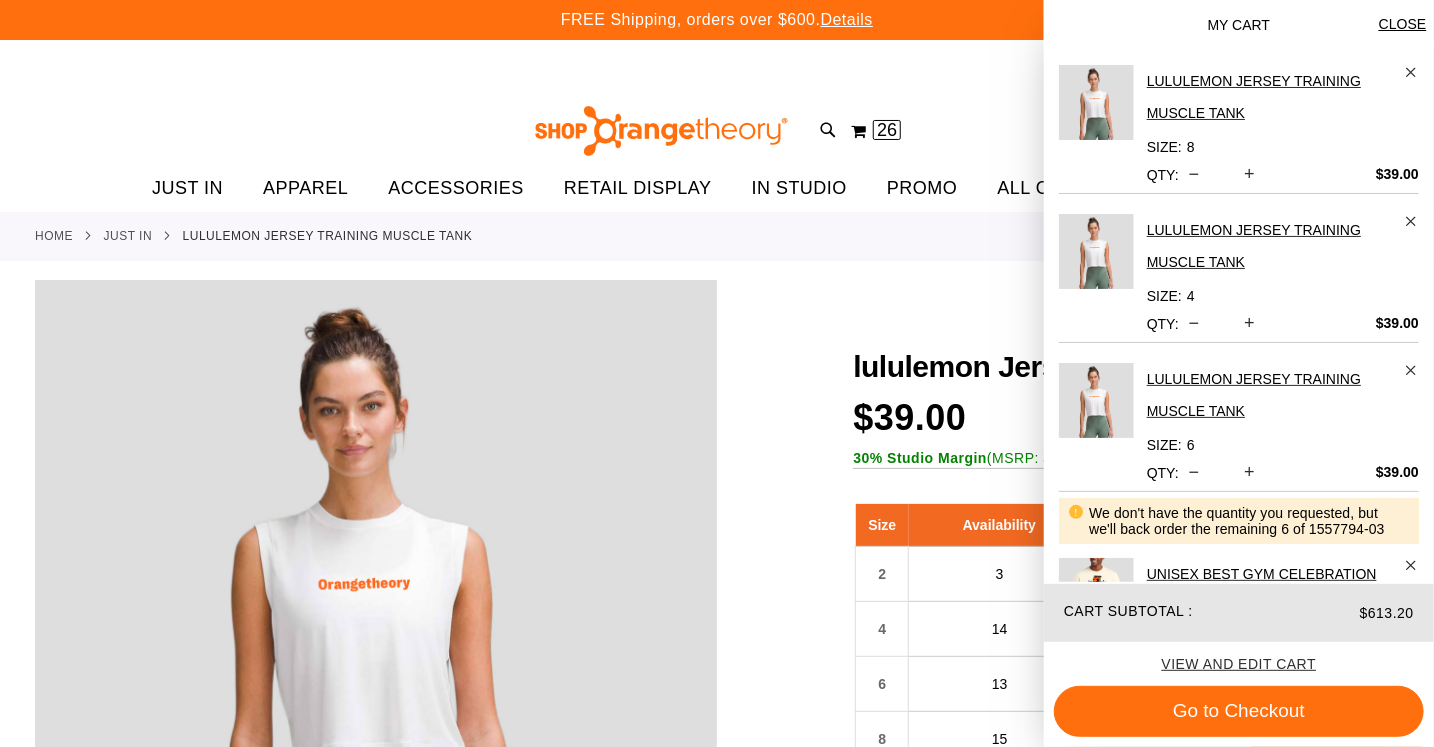 click at bounding box center (717, 874) 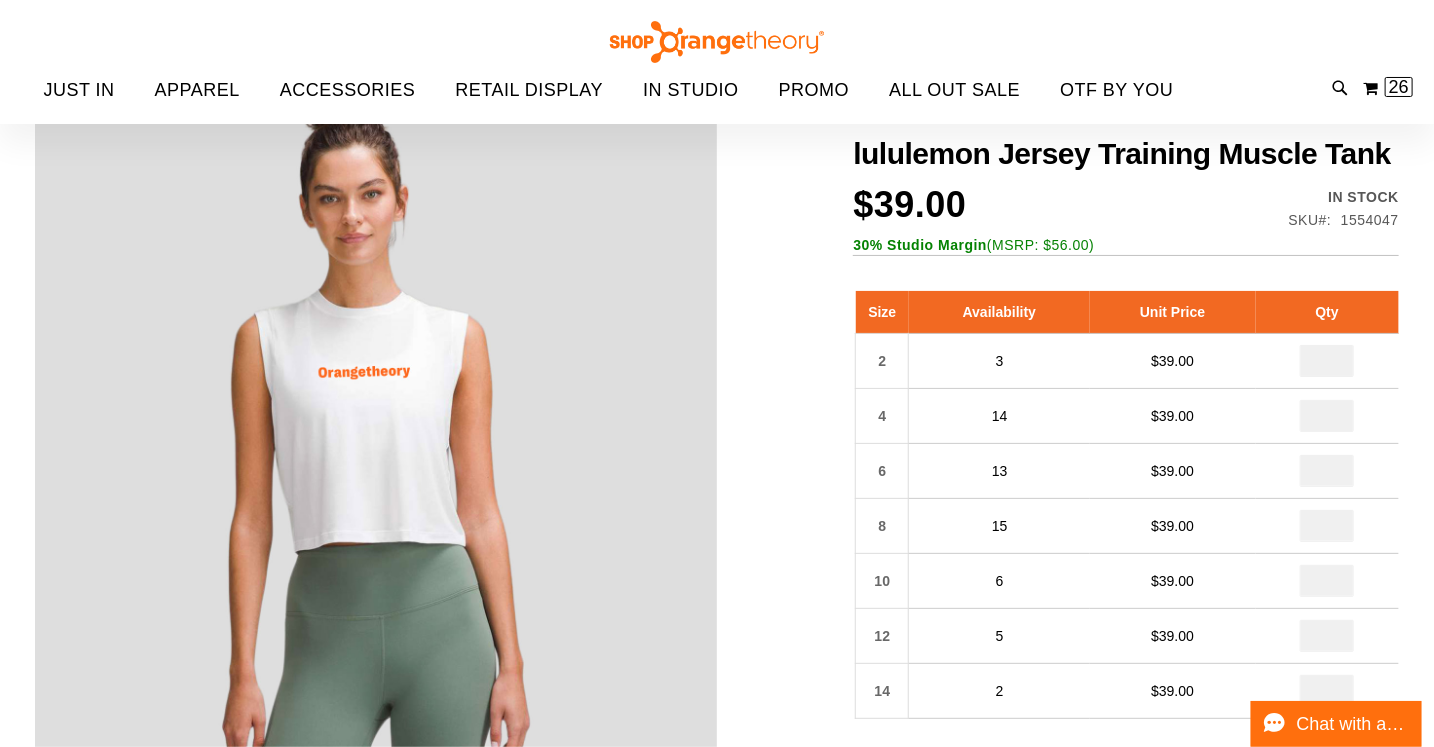 scroll, scrollTop: 0, scrollLeft: 0, axis: both 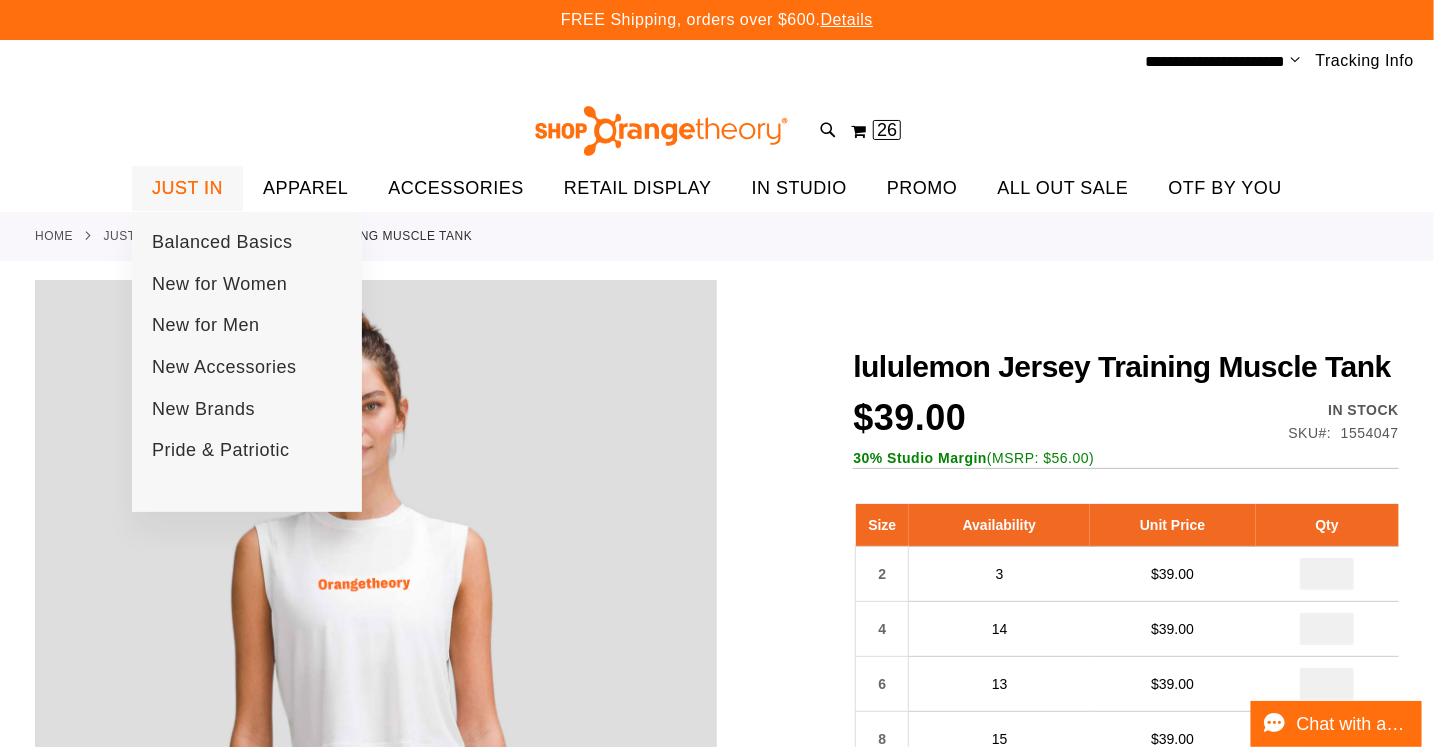 click on "JUST IN" at bounding box center (187, 188) 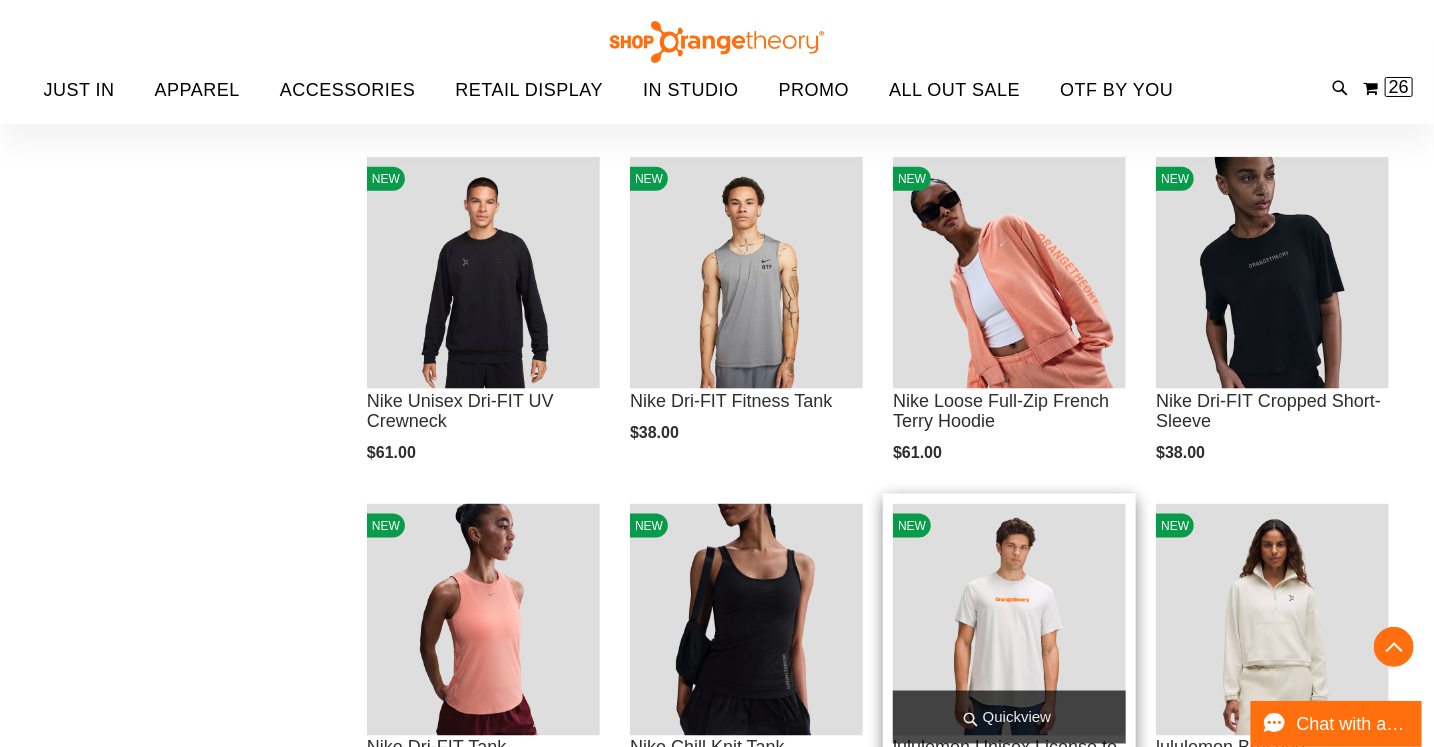 scroll, scrollTop: 1052, scrollLeft: 0, axis: vertical 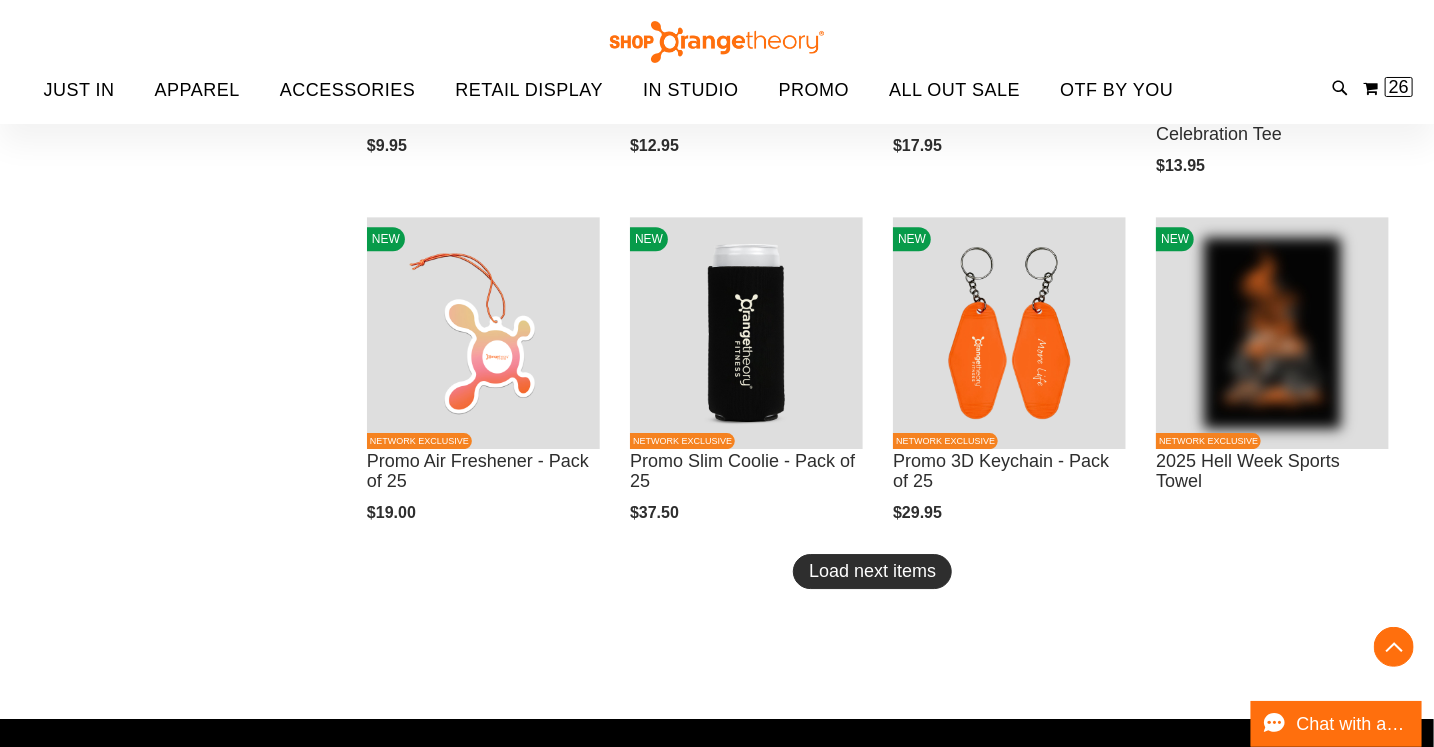 type on "**********" 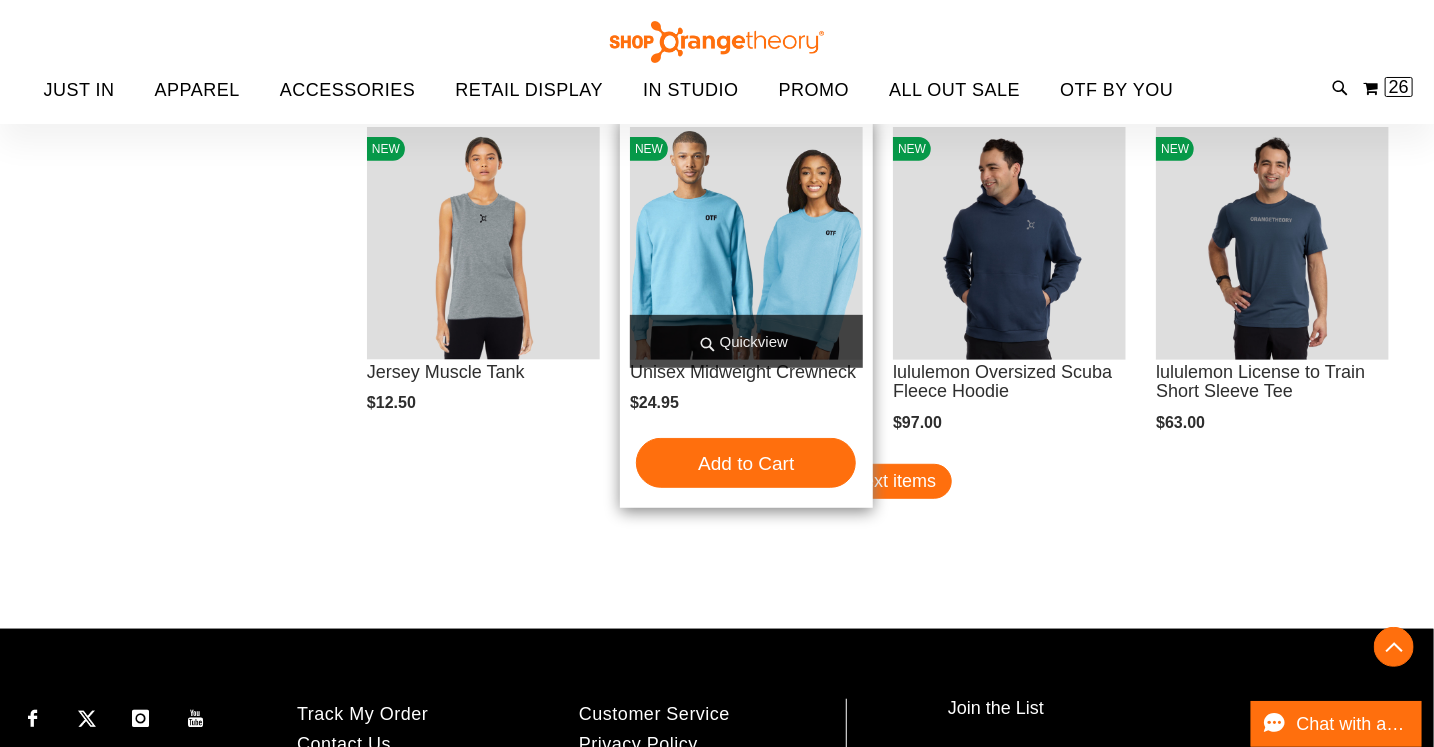 scroll, scrollTop: 3888, scrollLeft: 0, axis: vertical 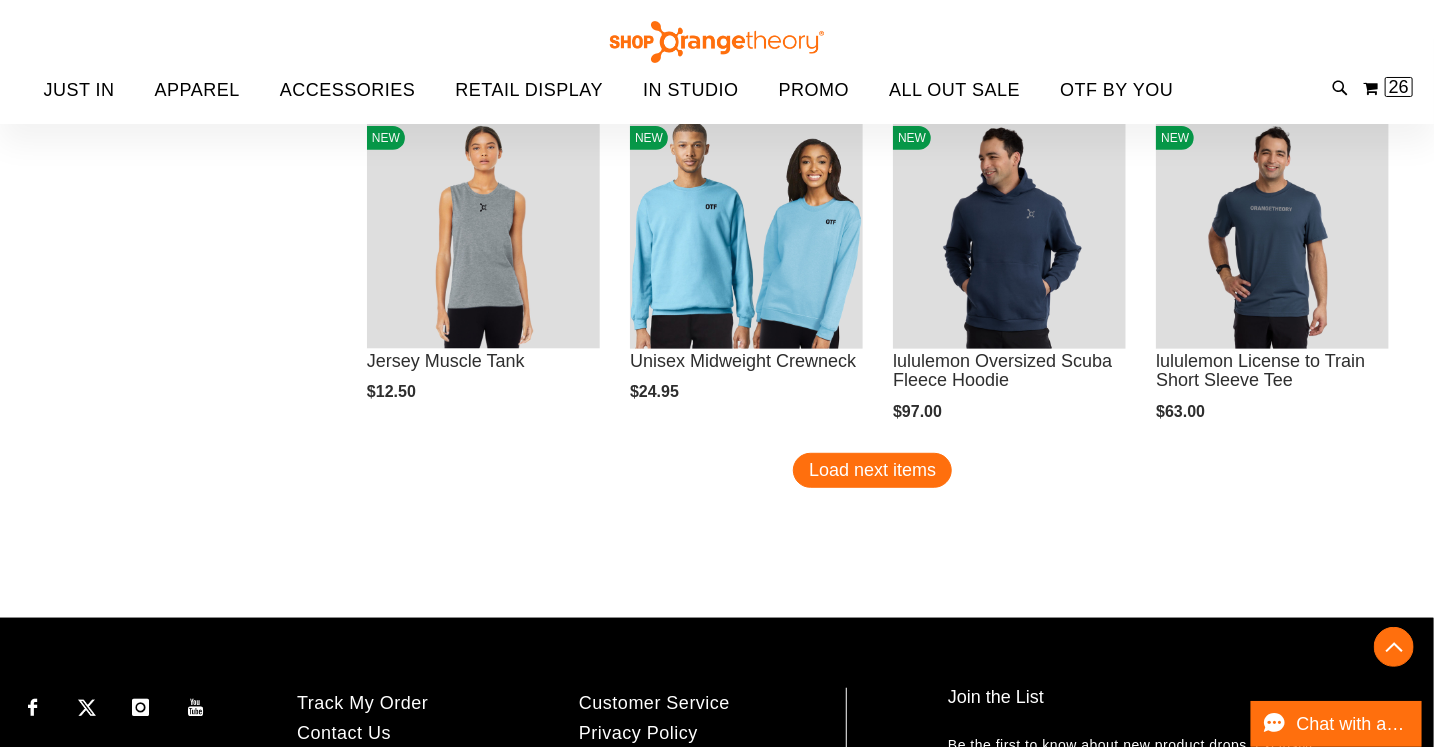 click on "Load next items" at bounding box center (872, 470) 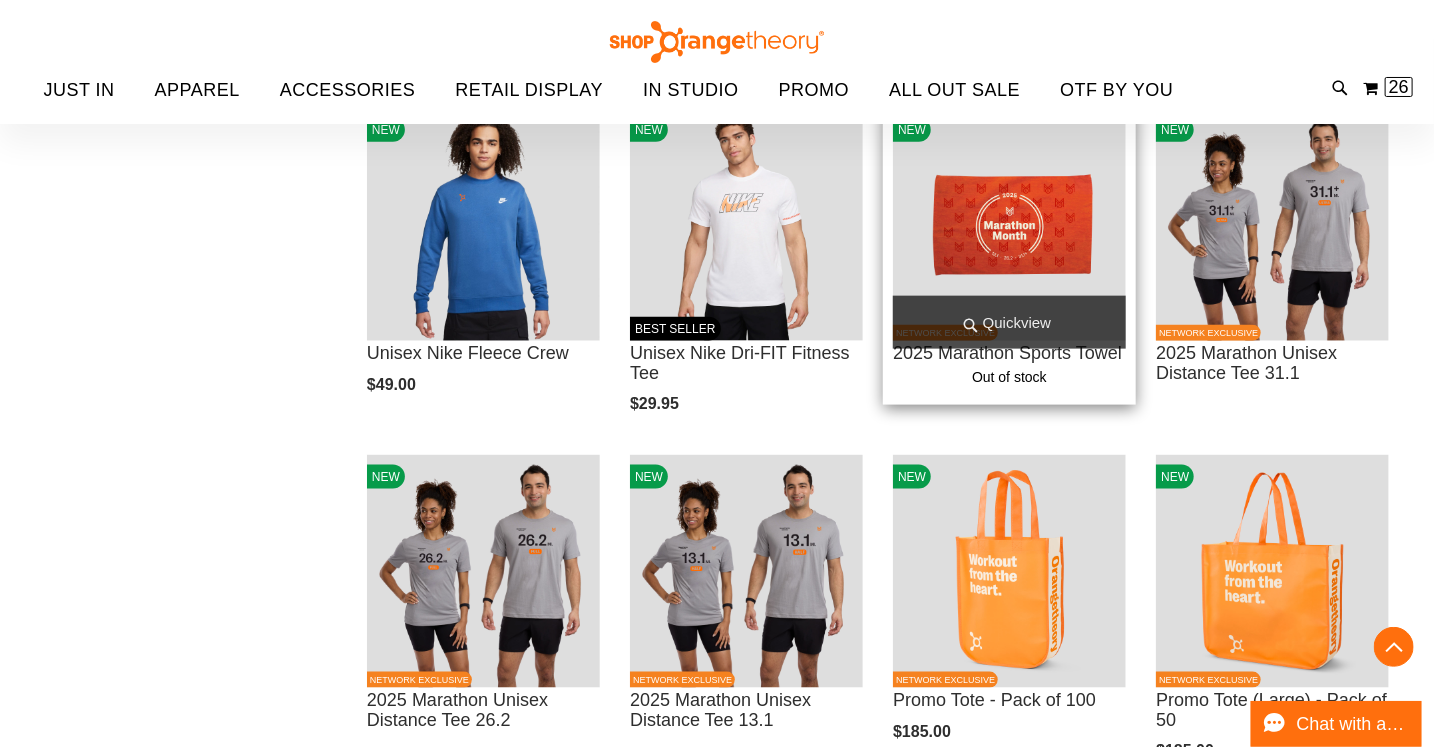 scroll, scrollTop: 4592, scrollLeft: 0, axis: vertical 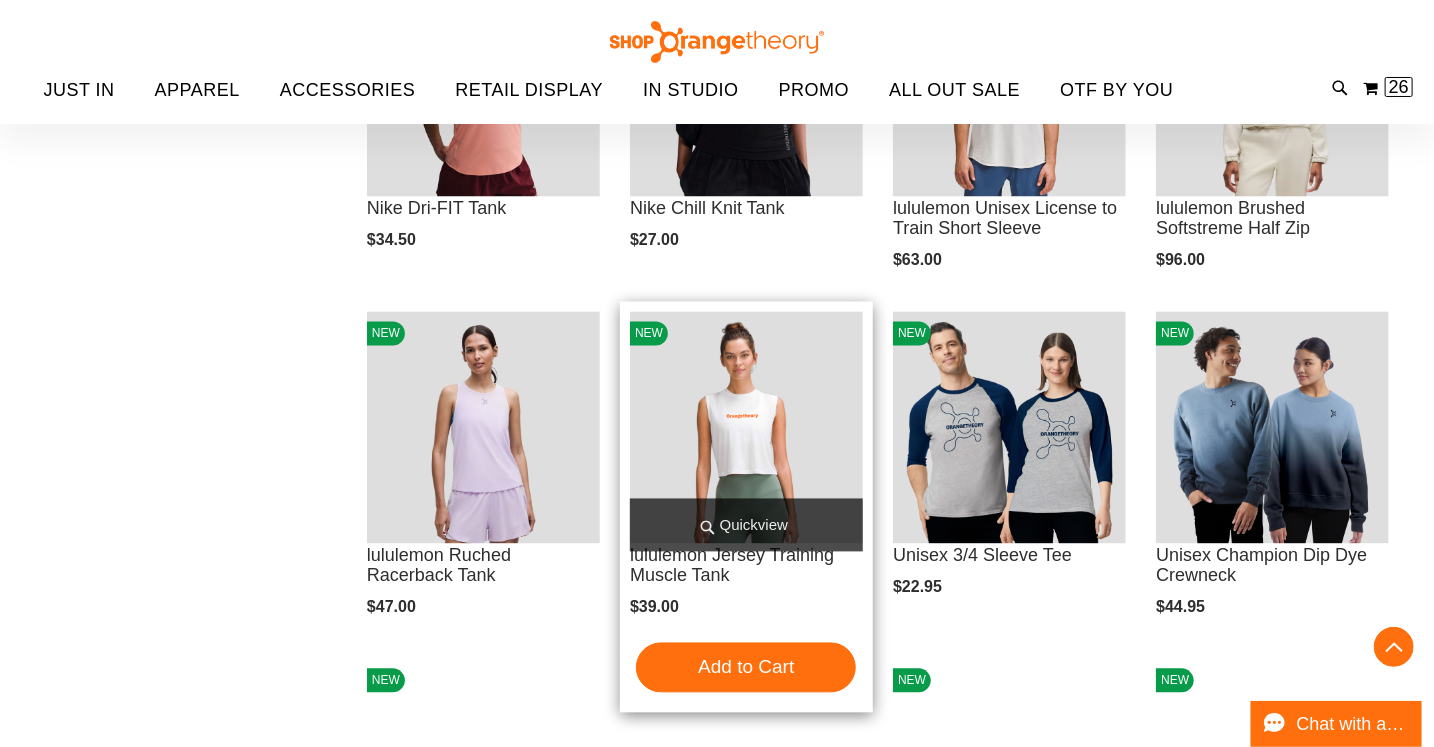 click at bounding box center (746, 428) 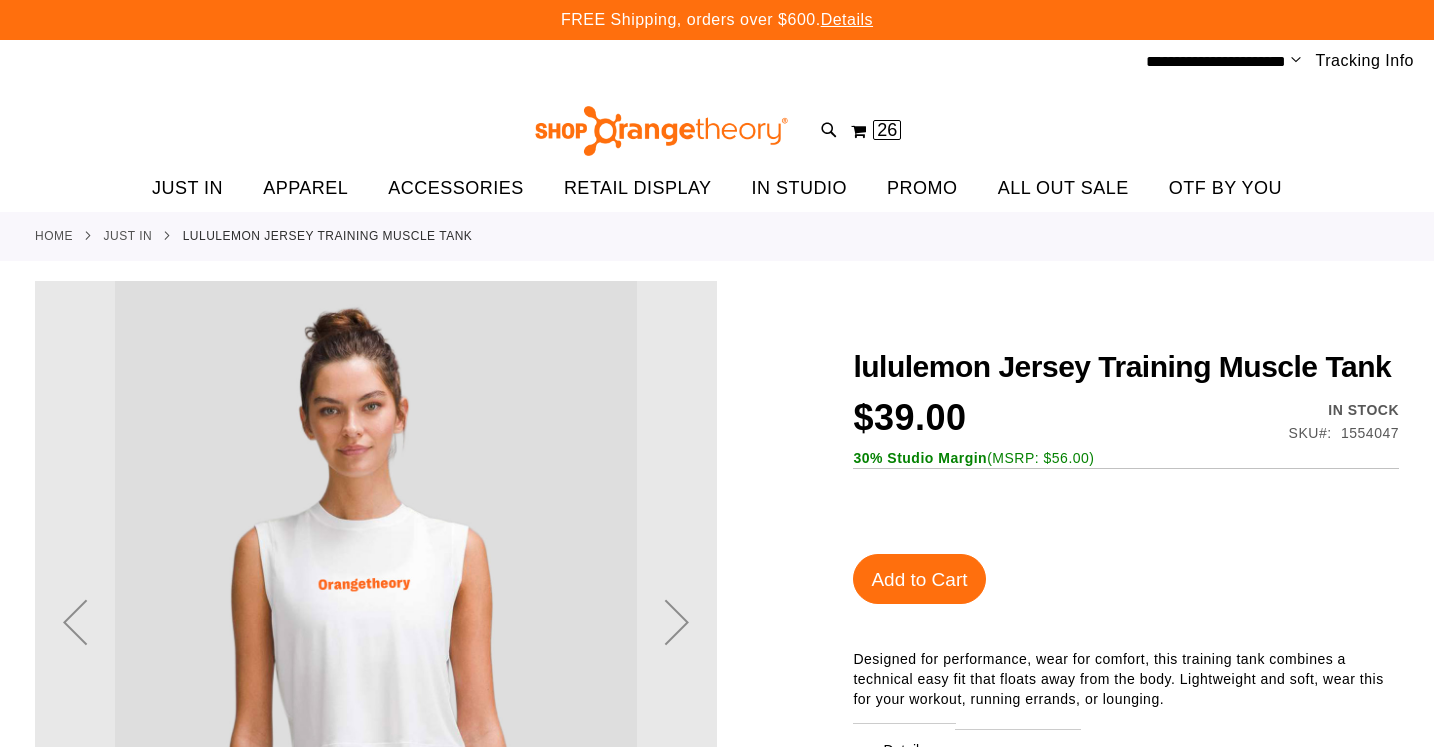 scroll, scrollTop: 0, scrollLeft: 0, axis: both 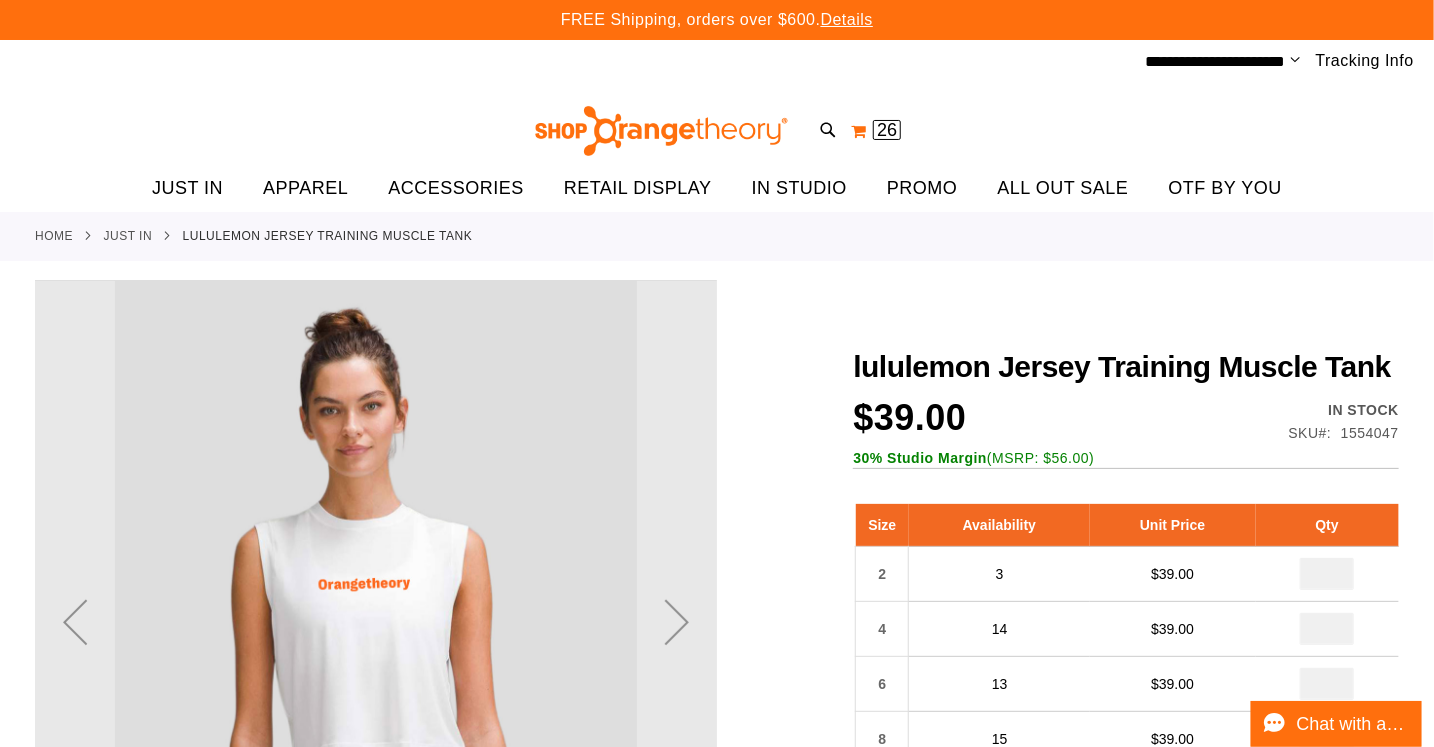 type on "**********" 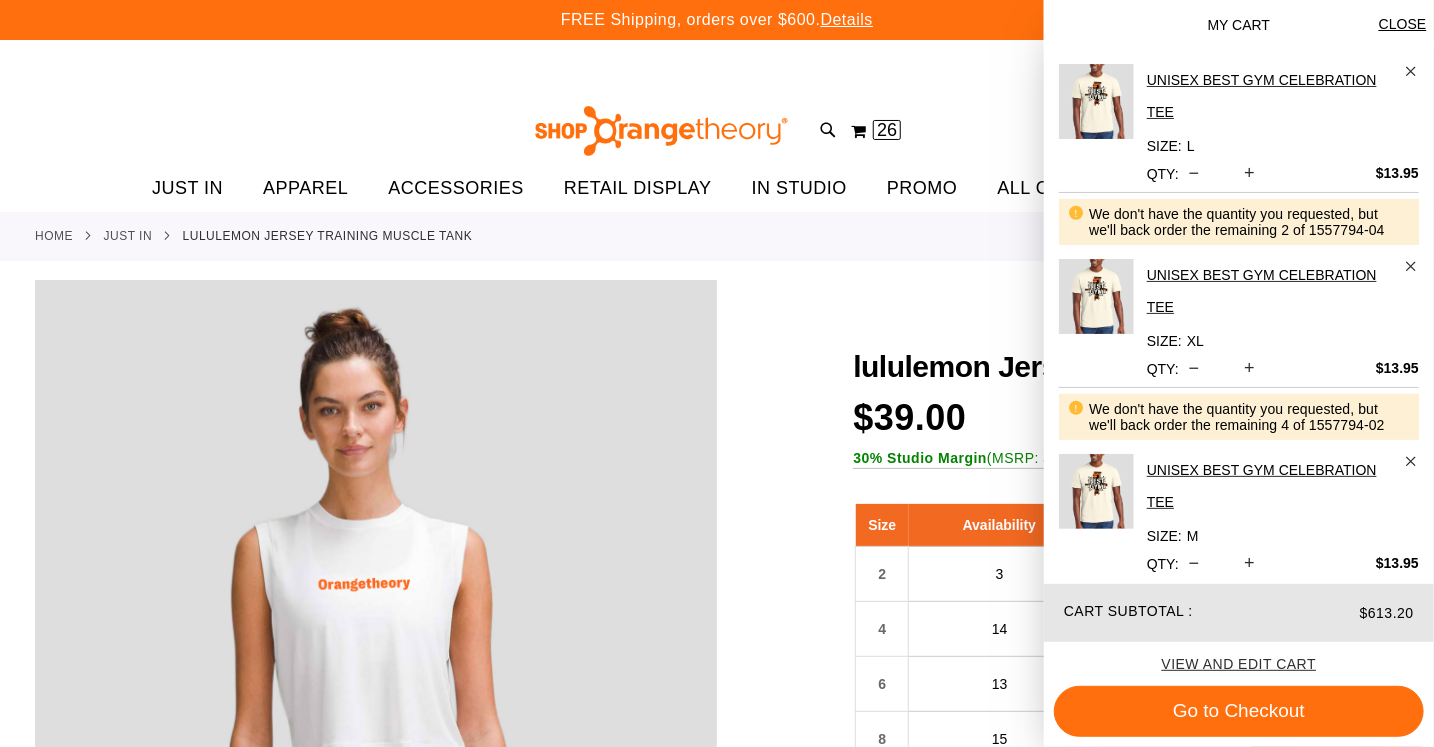 scroll, scrollTop: 704, scrollLeft: 0, axis: vertical 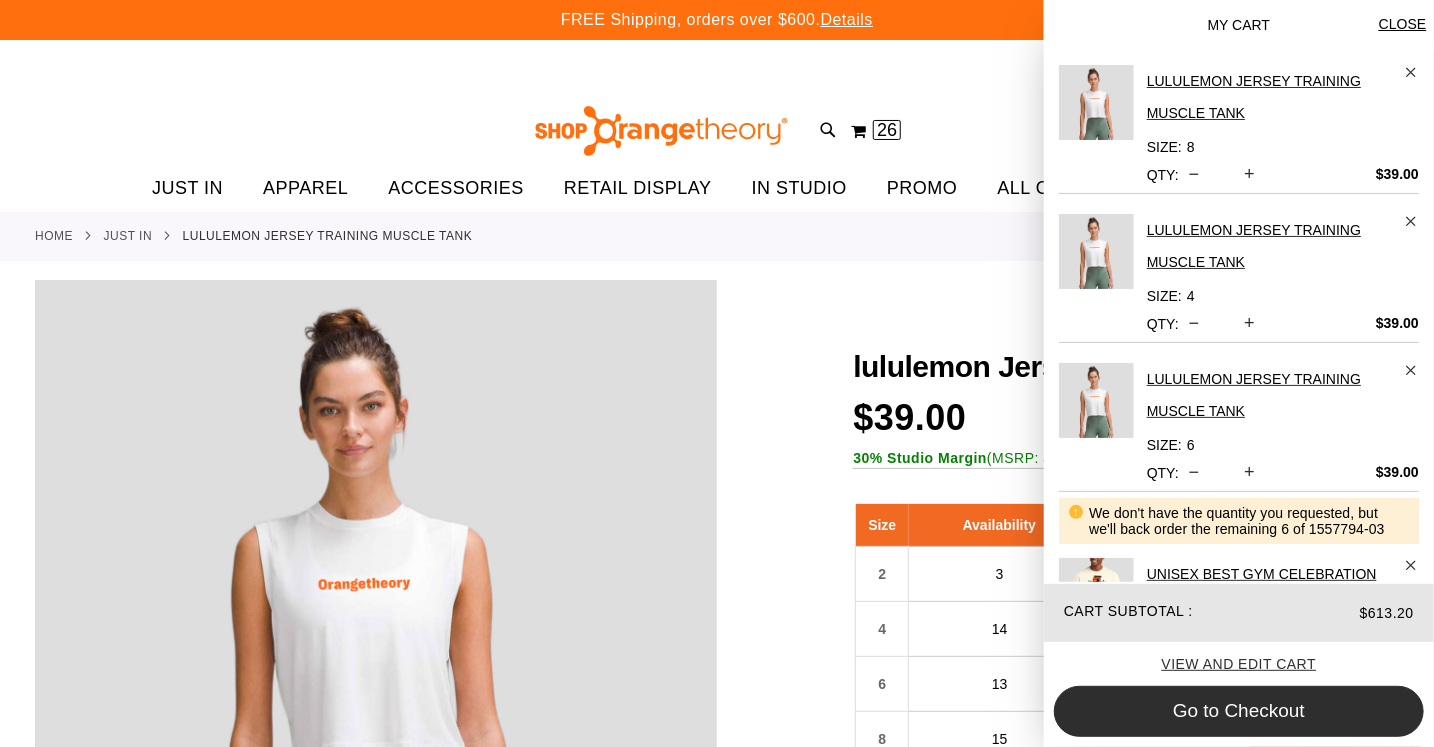 click on "Go to Checkout" at bounding box center (1239, 710) 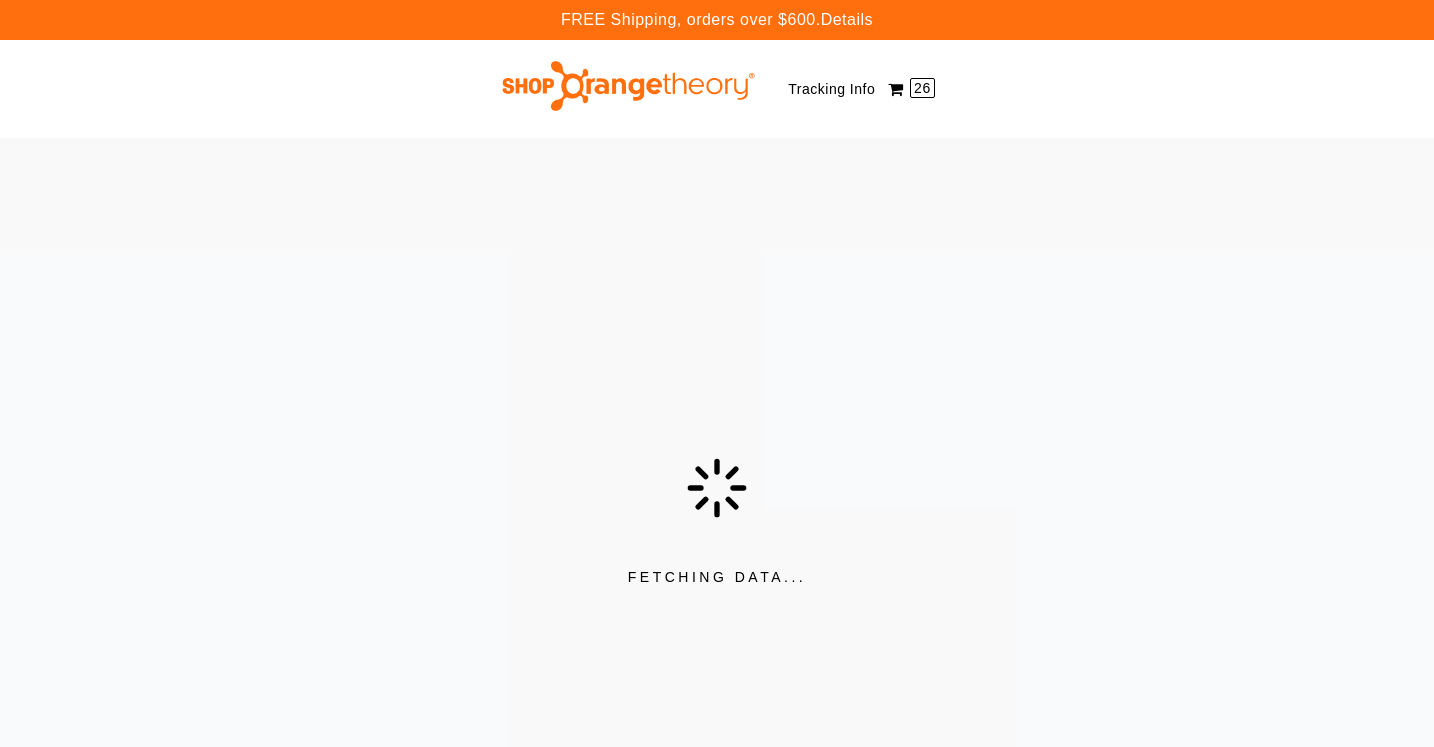 scroll, scrollTop: 0, scrollLeft: 0, axis: both 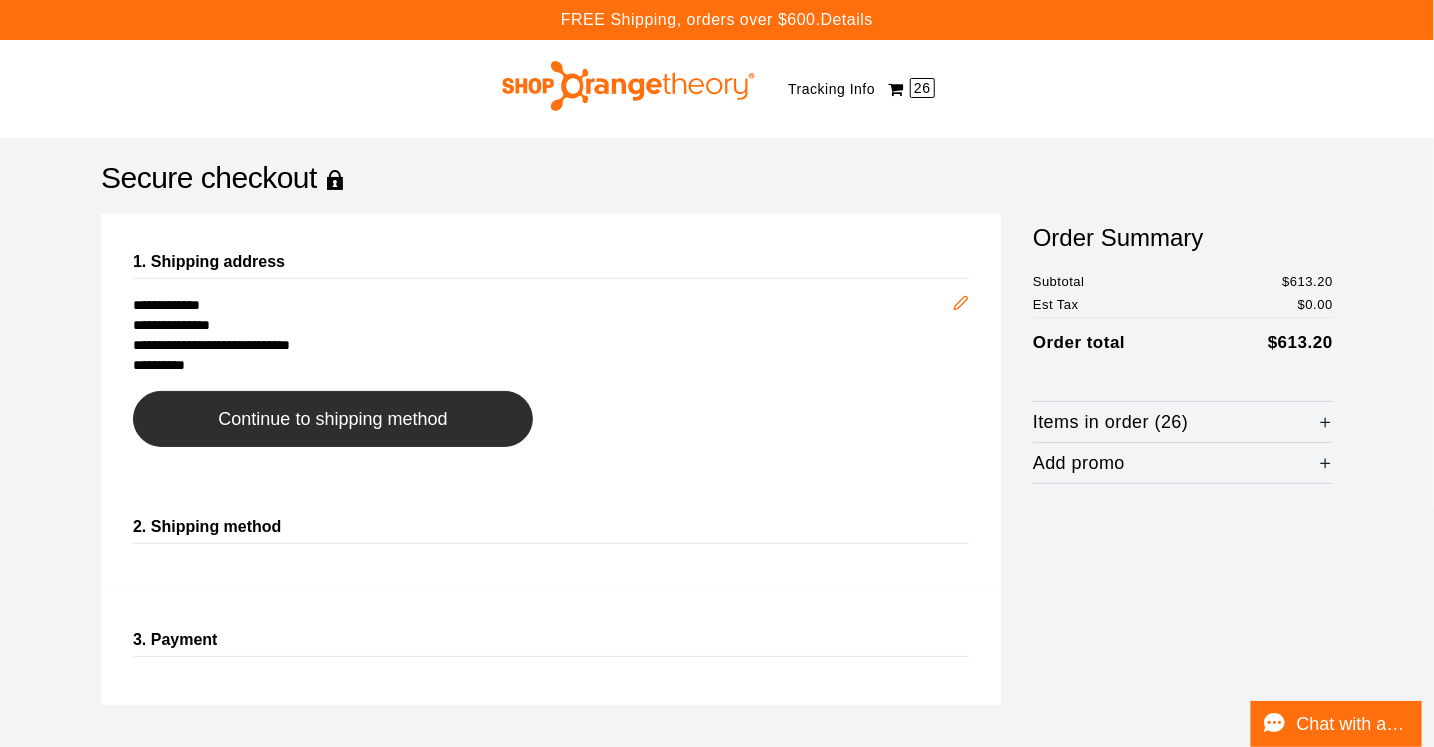 click on "Continue to shipping method" at bounding box center (332, 419) 